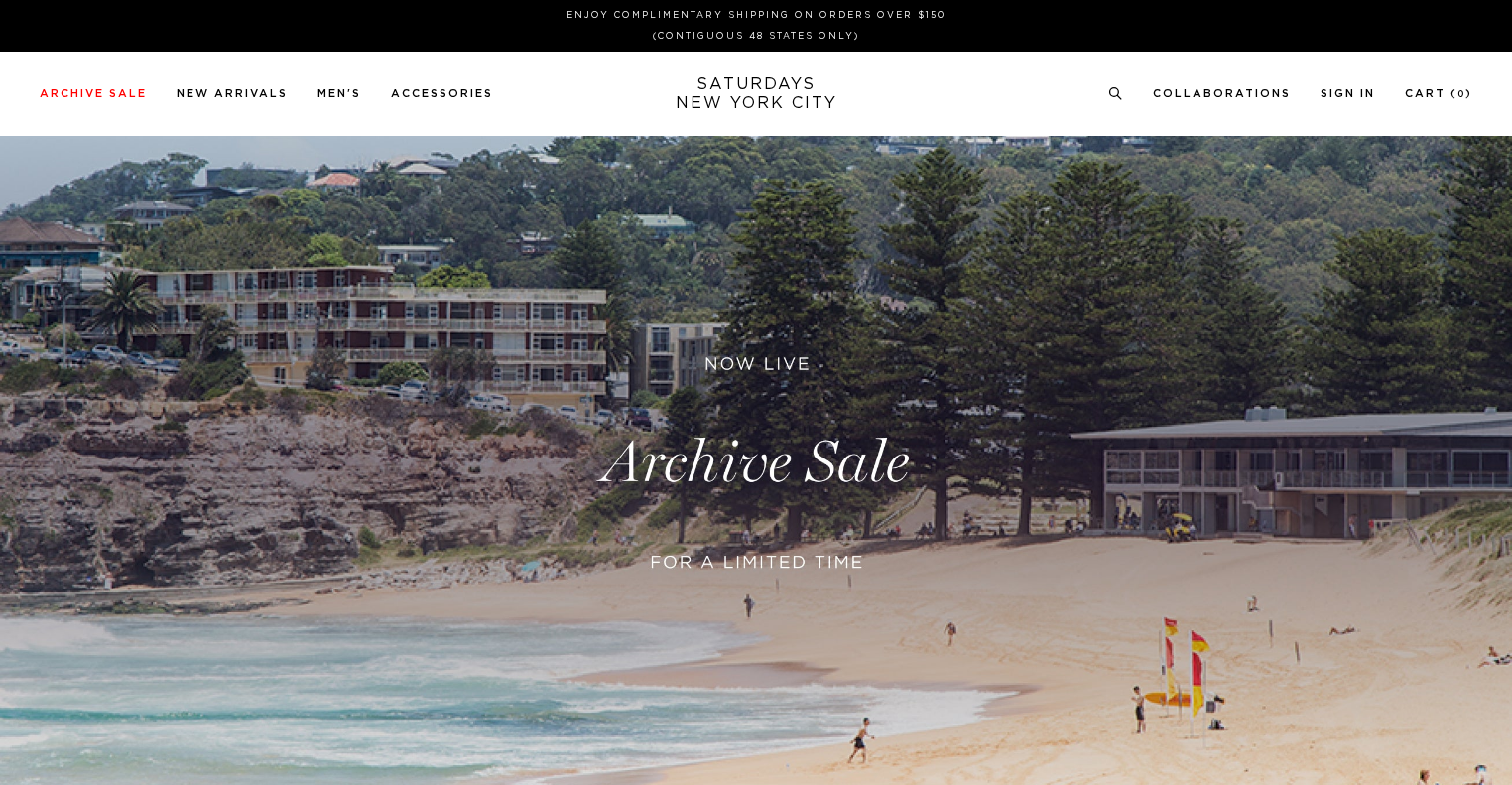 scroll, scrollTop: 595, scrollLeft: 0, axis: vertical 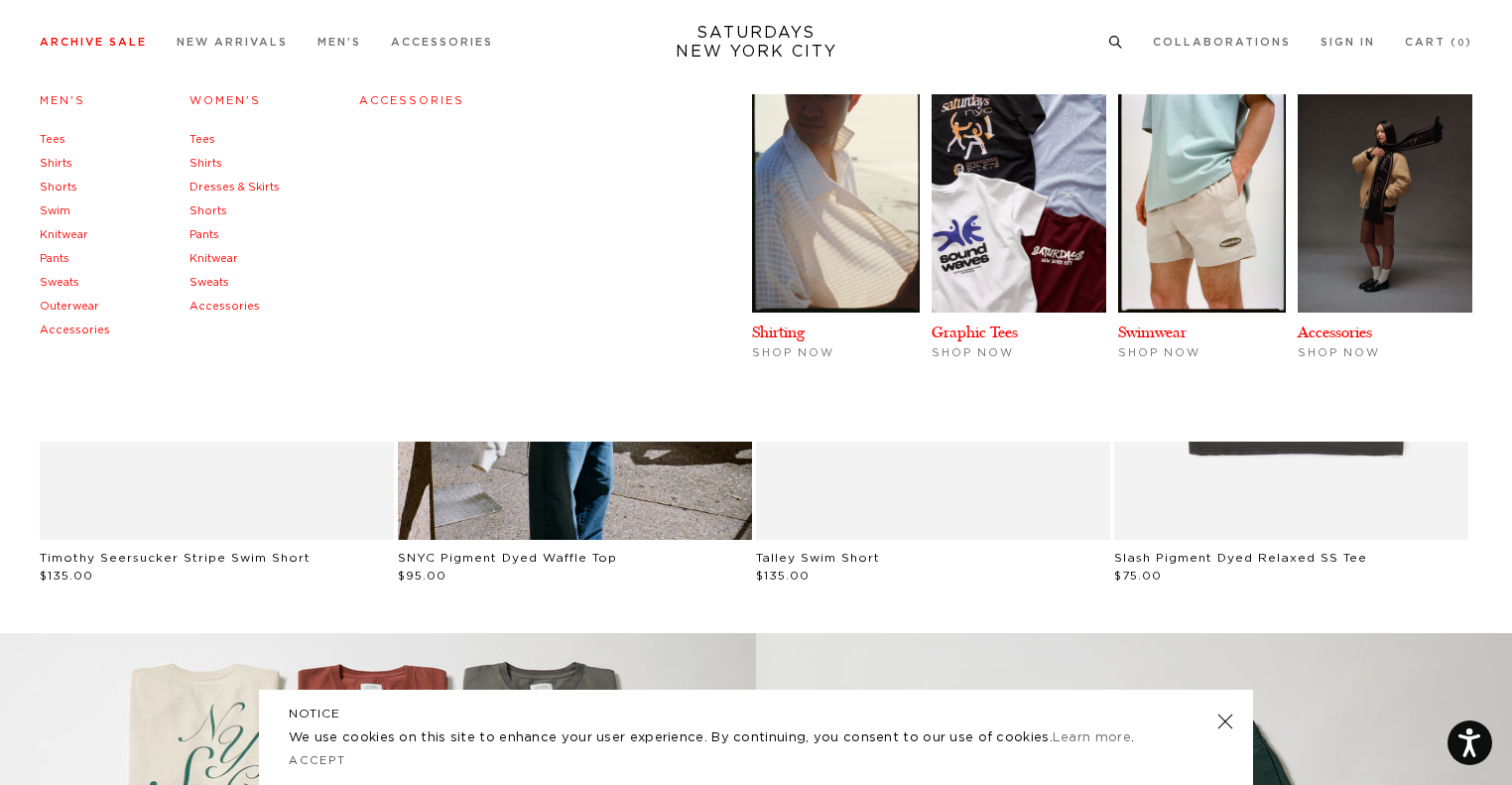 click on "Archive Sale" at bounding box center [93, 42] 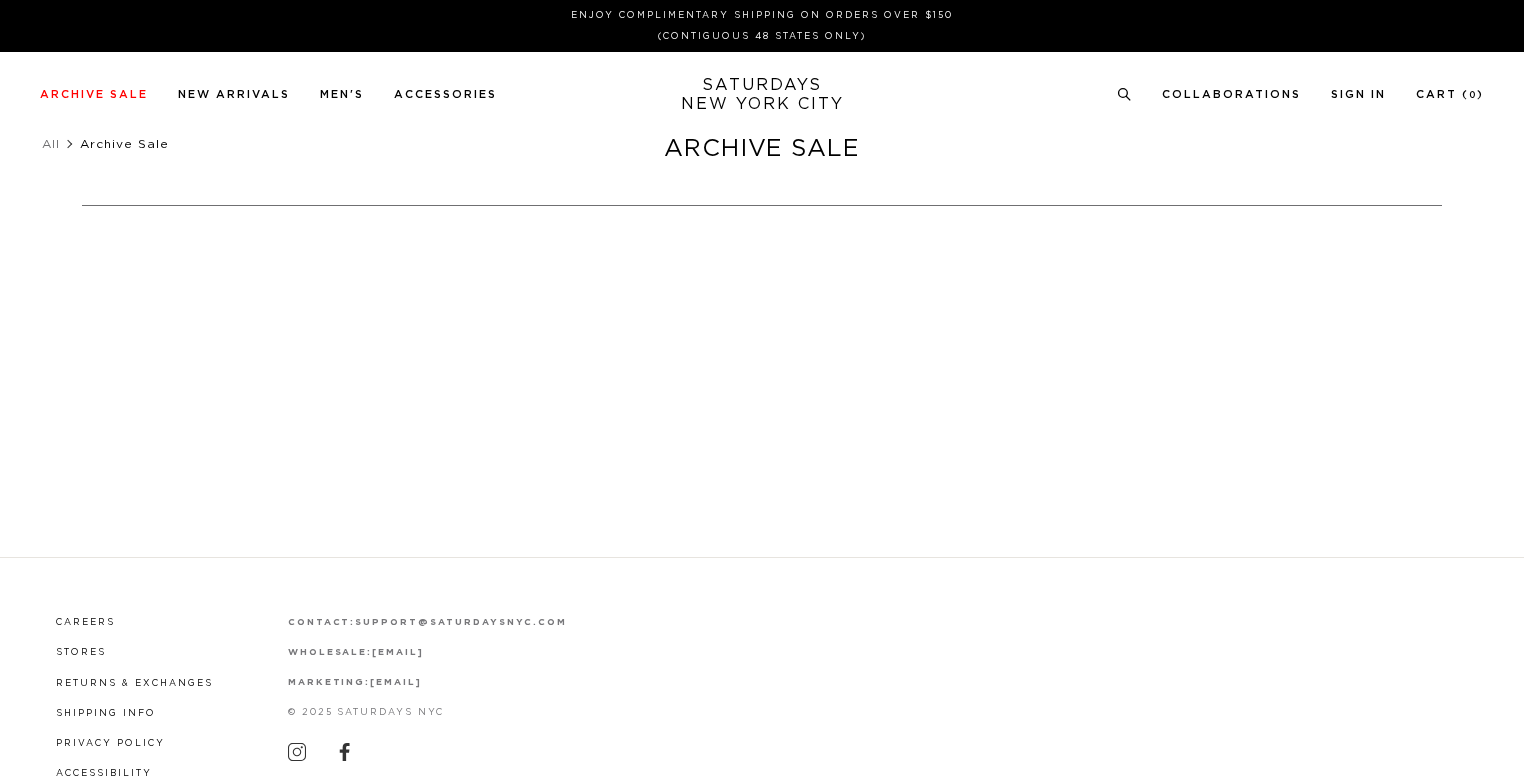 scroll, scrollTop: 0, scrollLeft: 0, axis: both 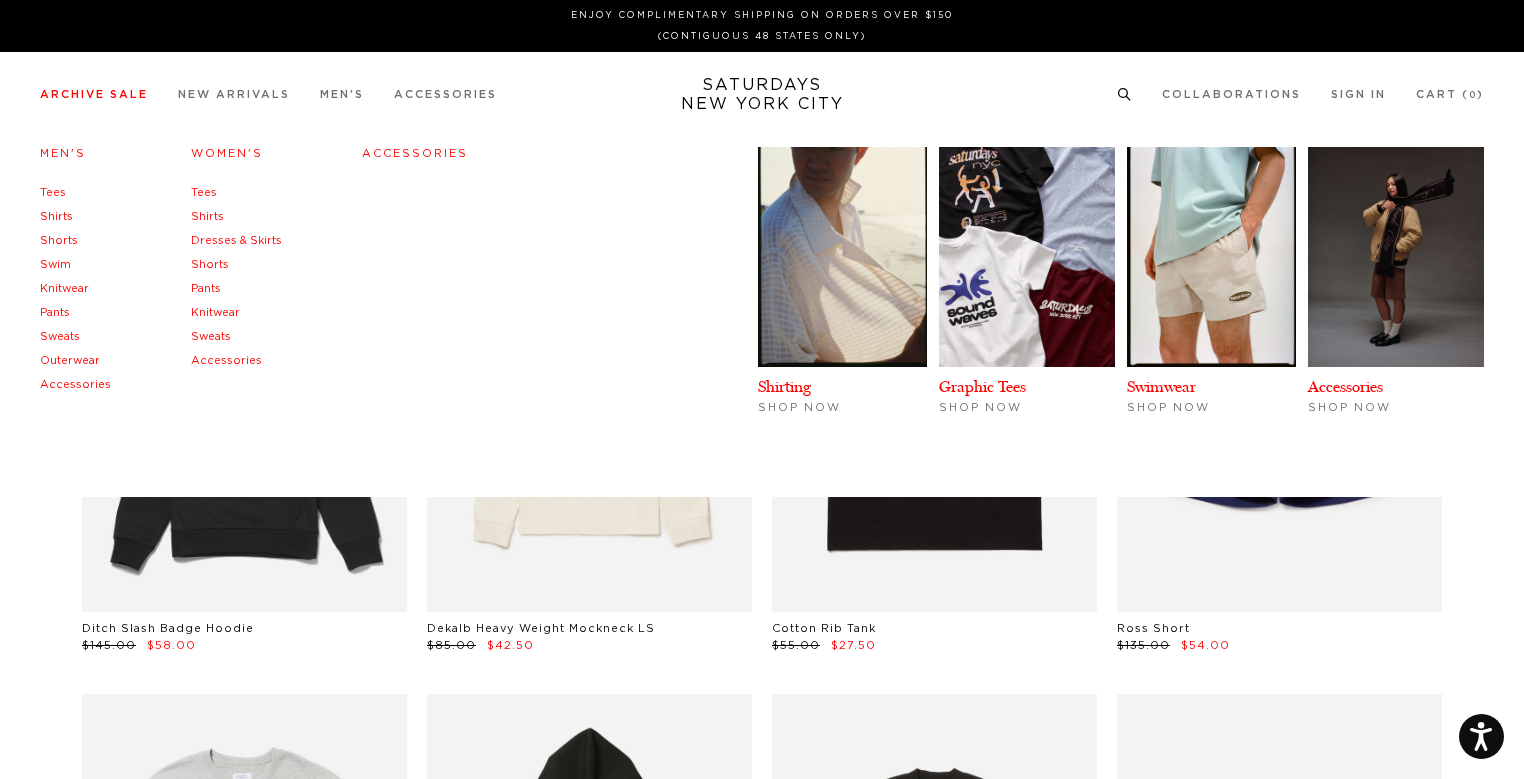 click on "Men's" at bounding box center (63, 153) 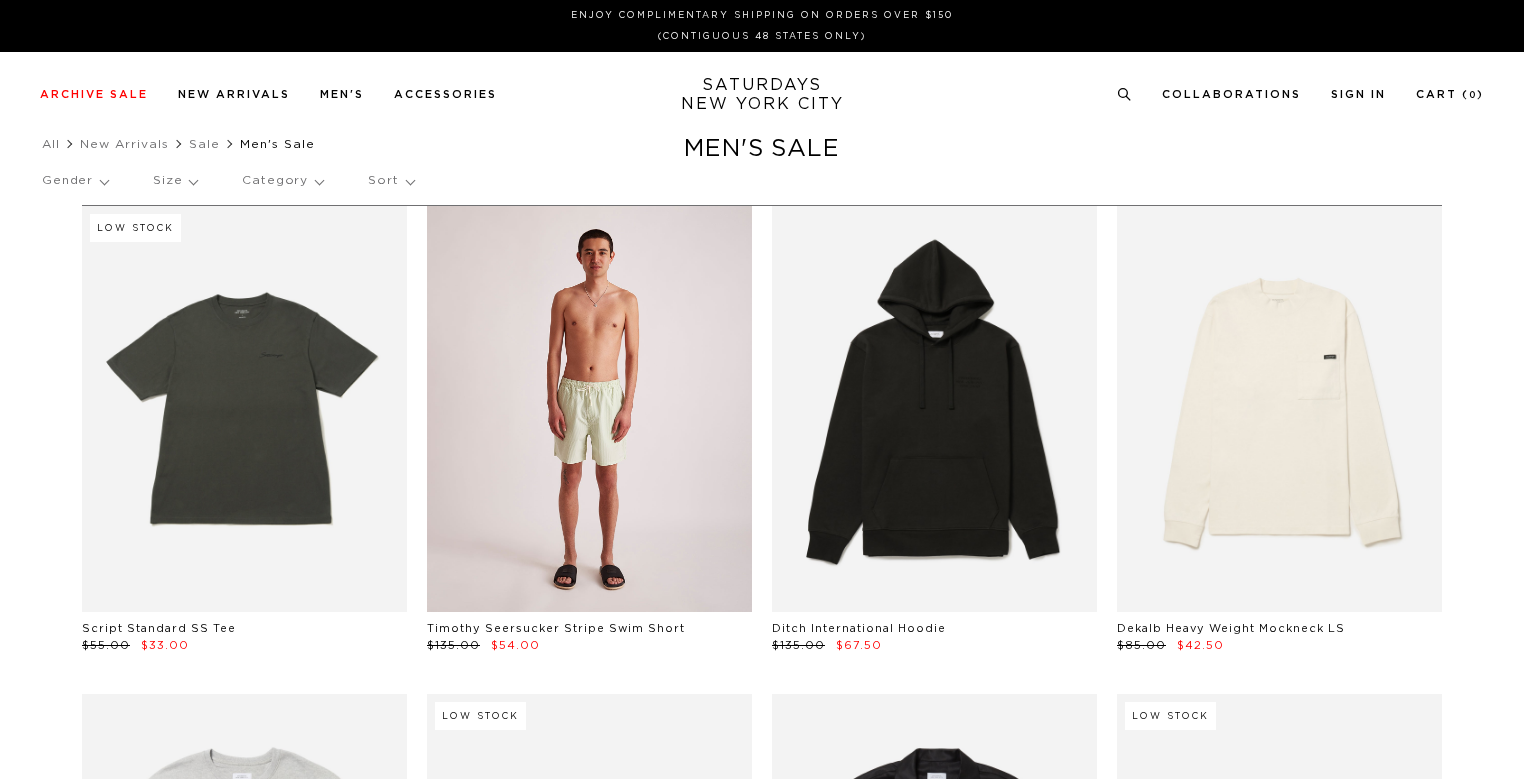 scroll, scrollTop: 0, scrollLeft: 0, axis: both 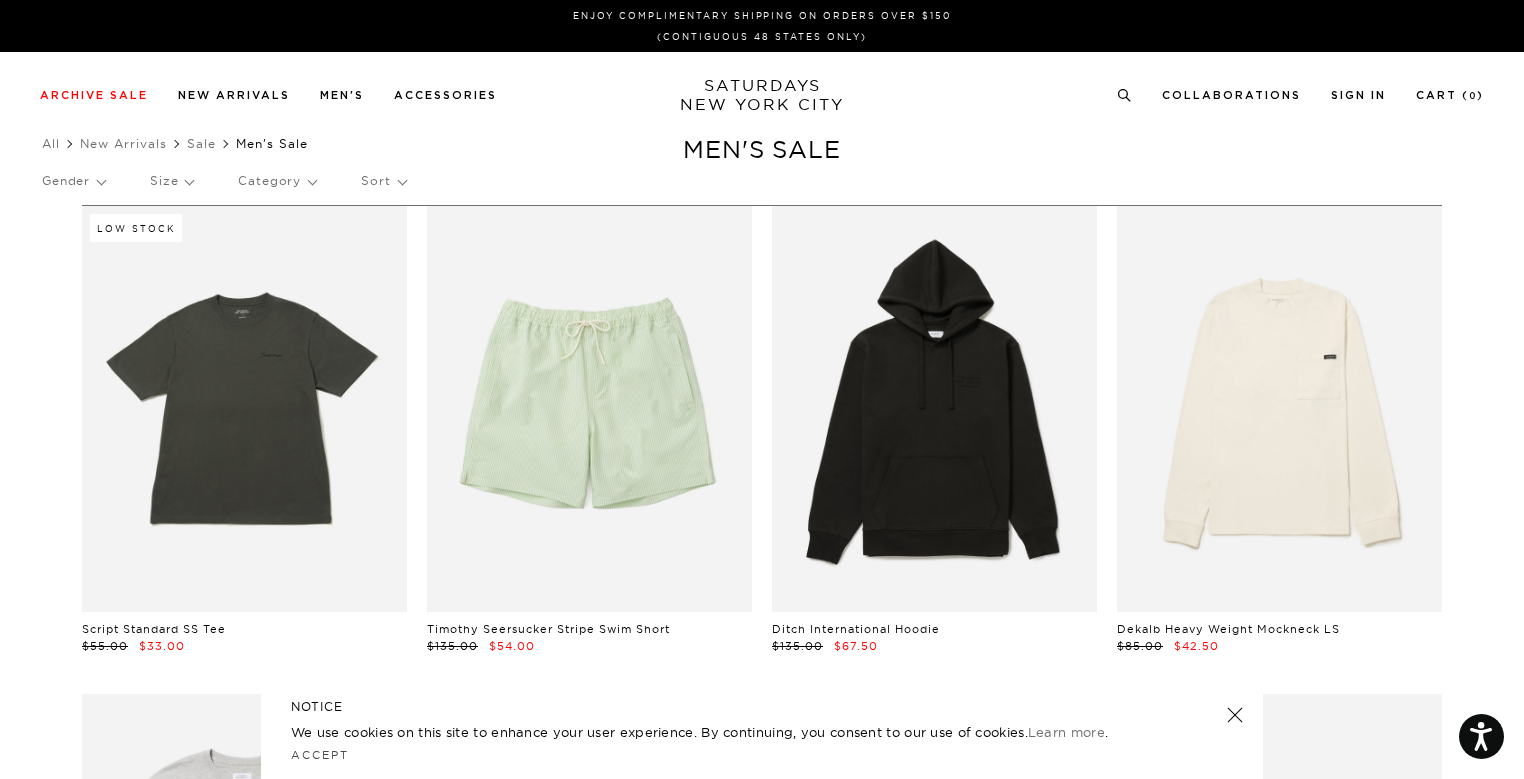 click on "Sort" at bounding box center [383, 181] 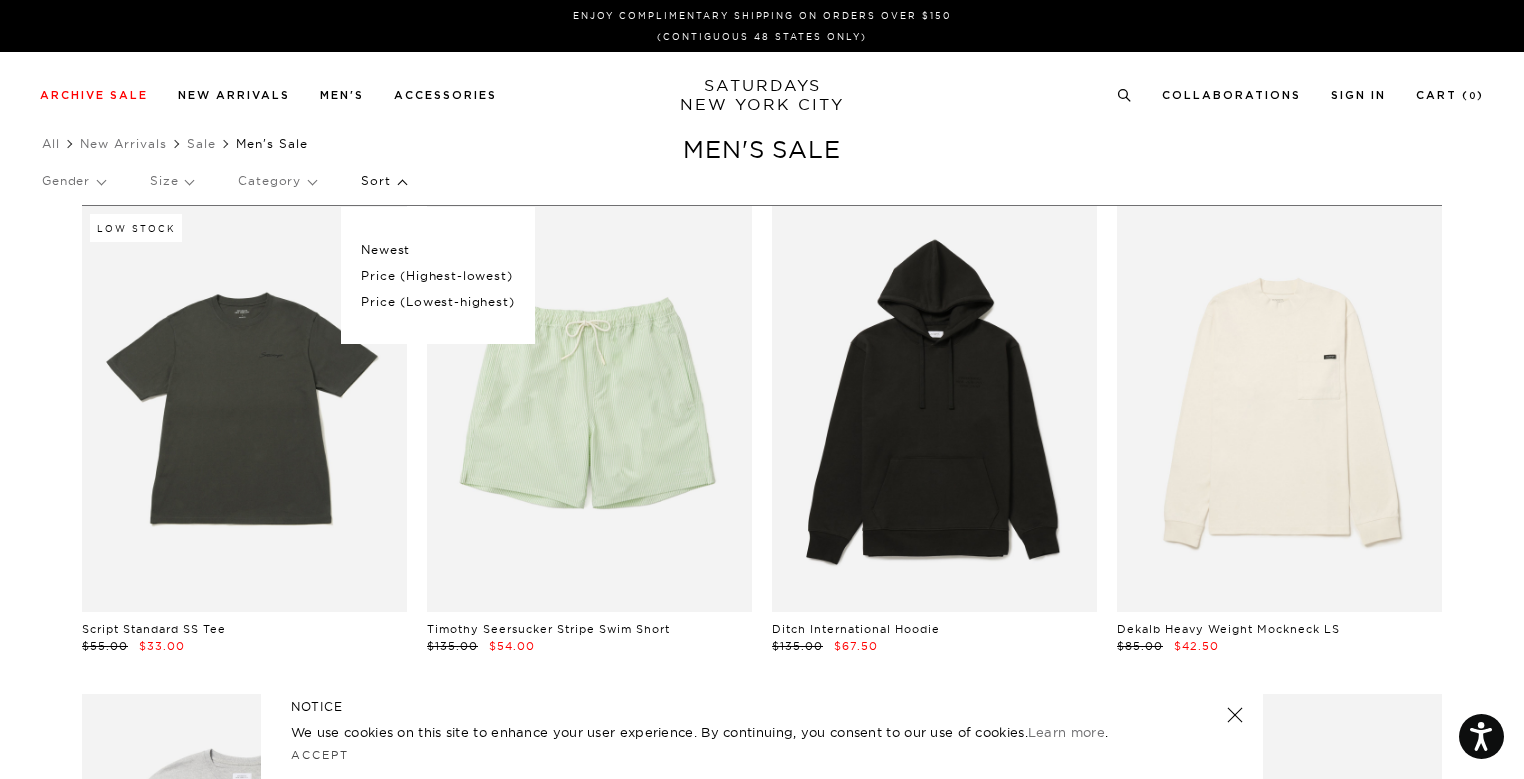 click on "Price (Lowest-highest)" at bounding box center (437, 302) 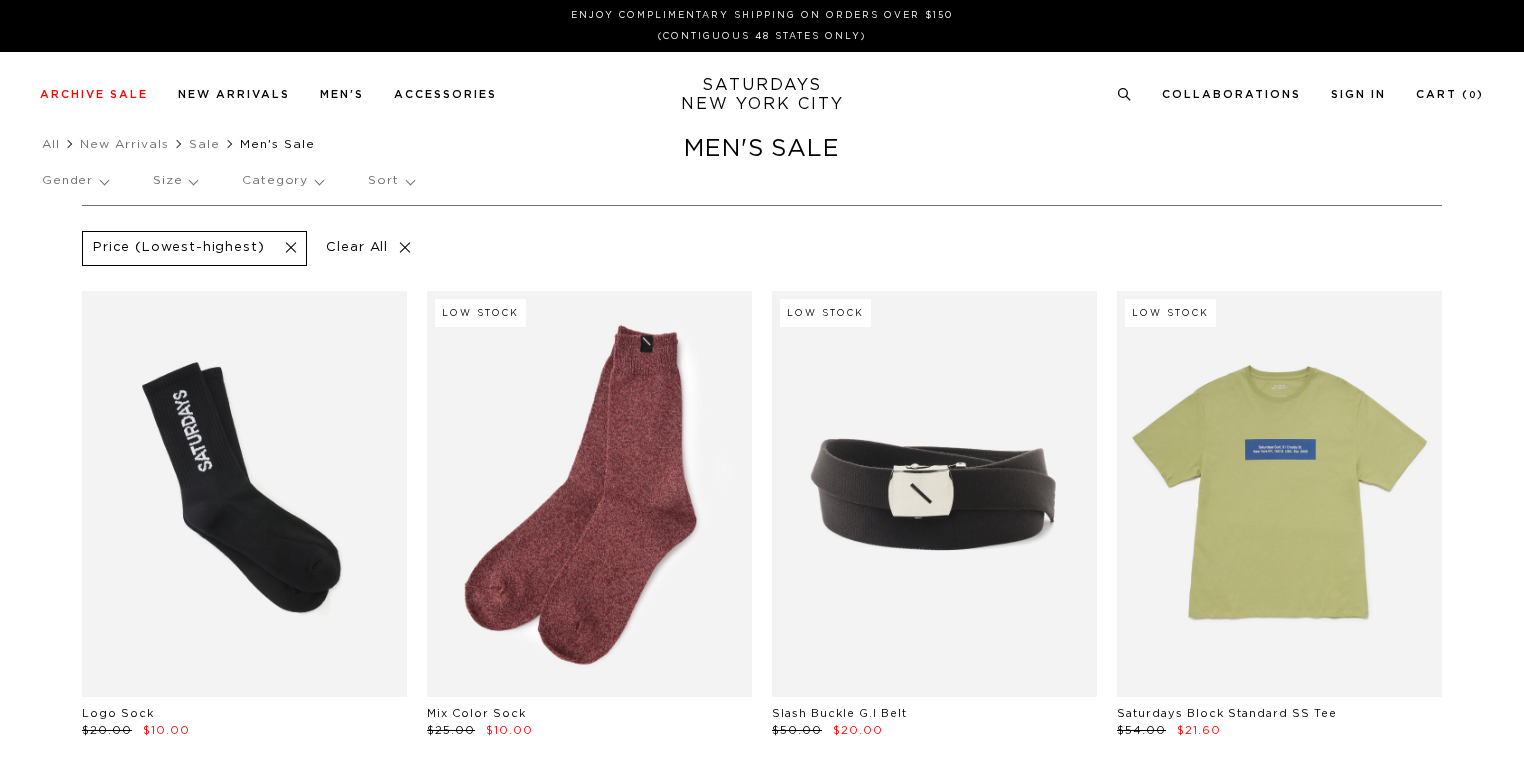 scroll, scrollTop: 0, scrollLeft: 0, axis: both 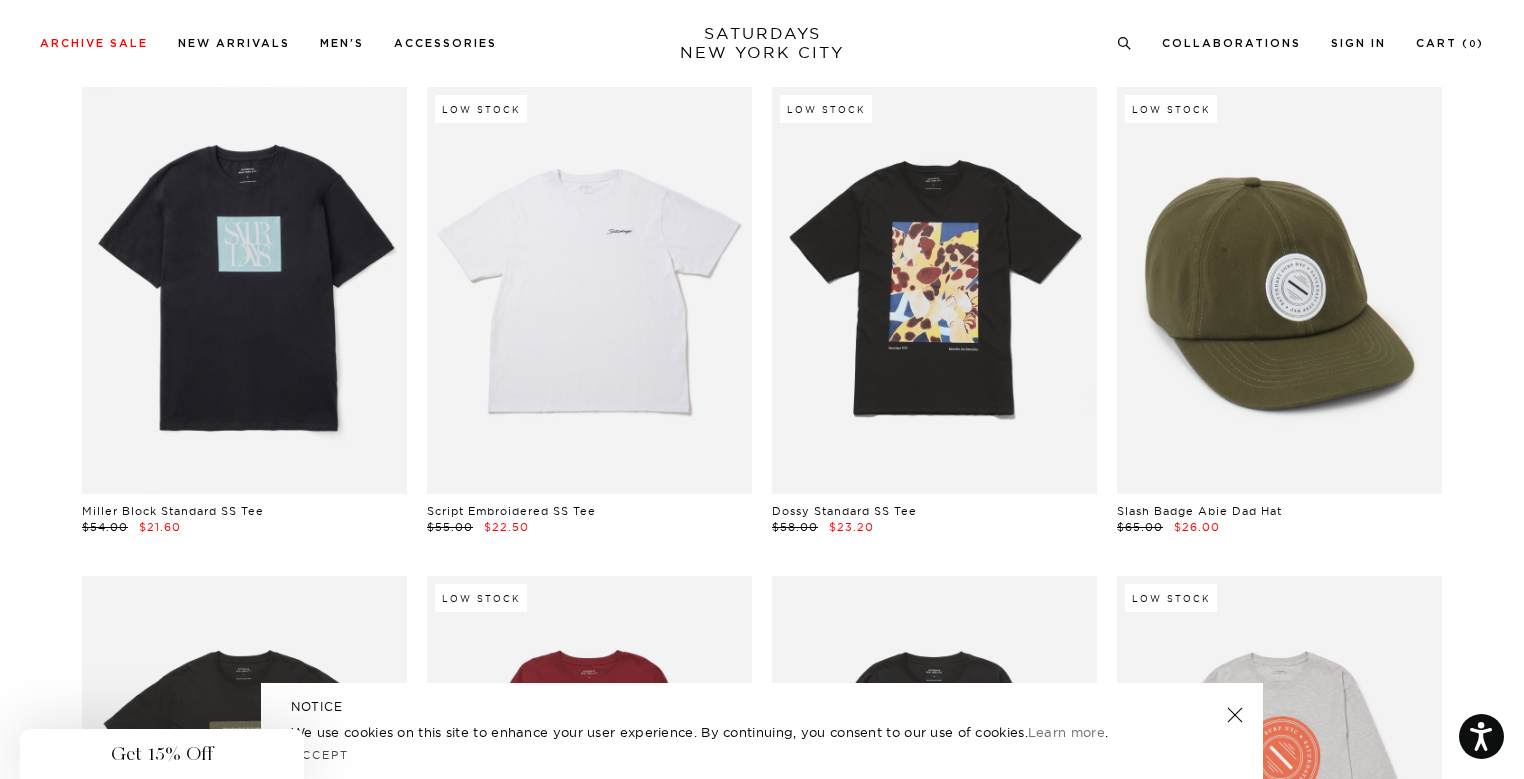click on "Close dialog Be the first to know. Subscribe to emails and receive 15%
off  your first order. Subscribe No Thanks Submit" at bounding box center [762, 389] 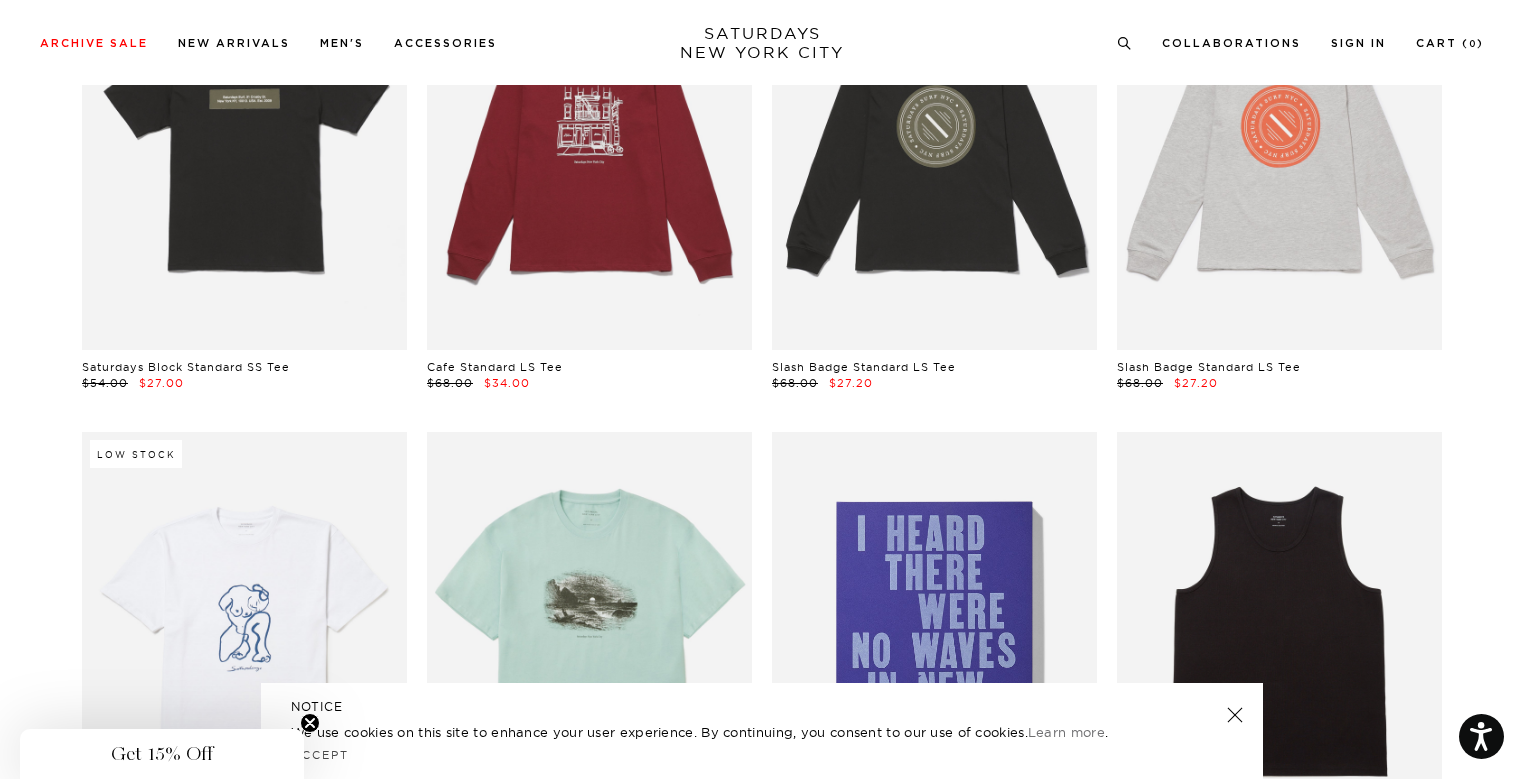 scroll, scrollTop: 1187, scrollLeft: 0, axis: vertical 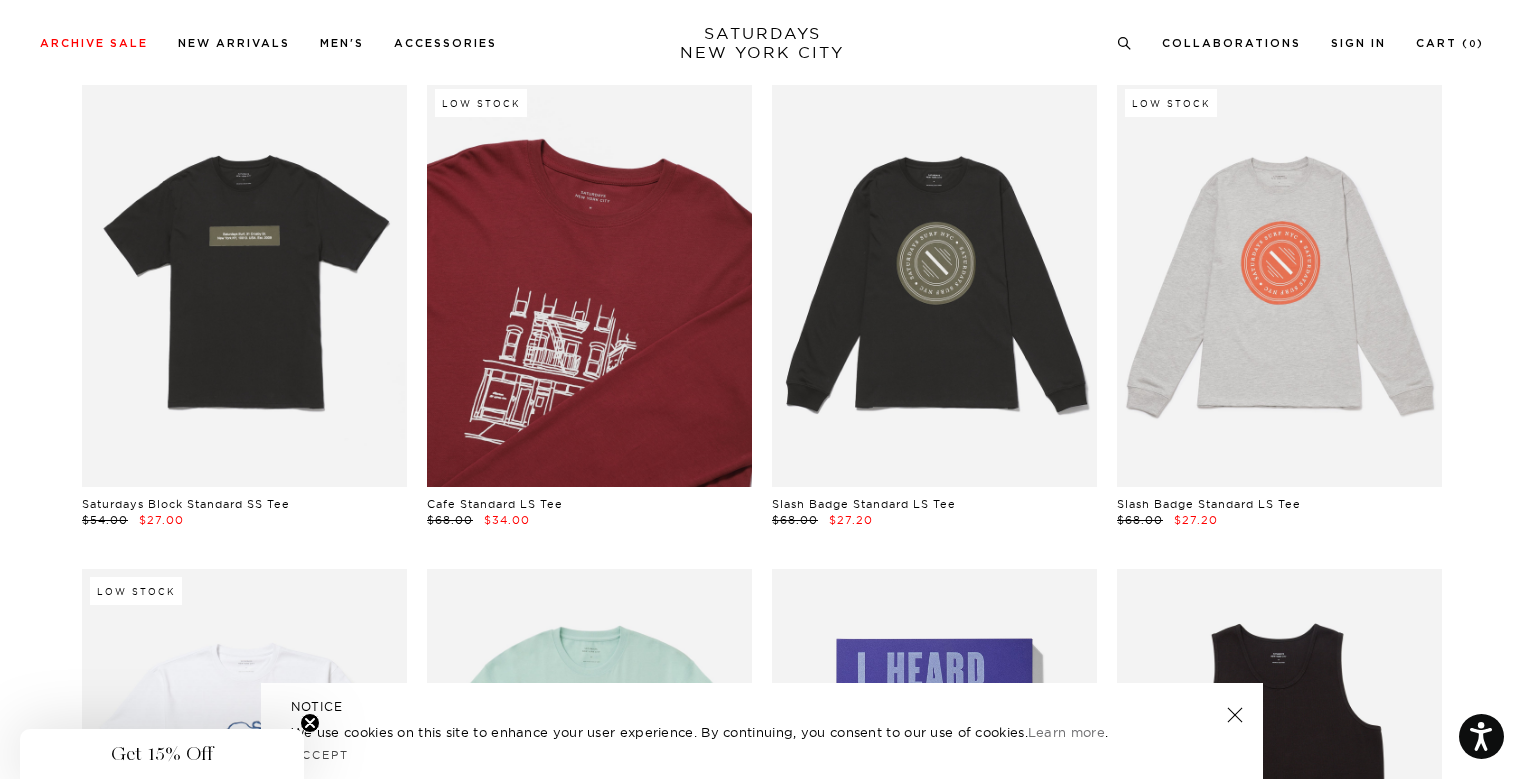 click at bounding box center (589, 284) 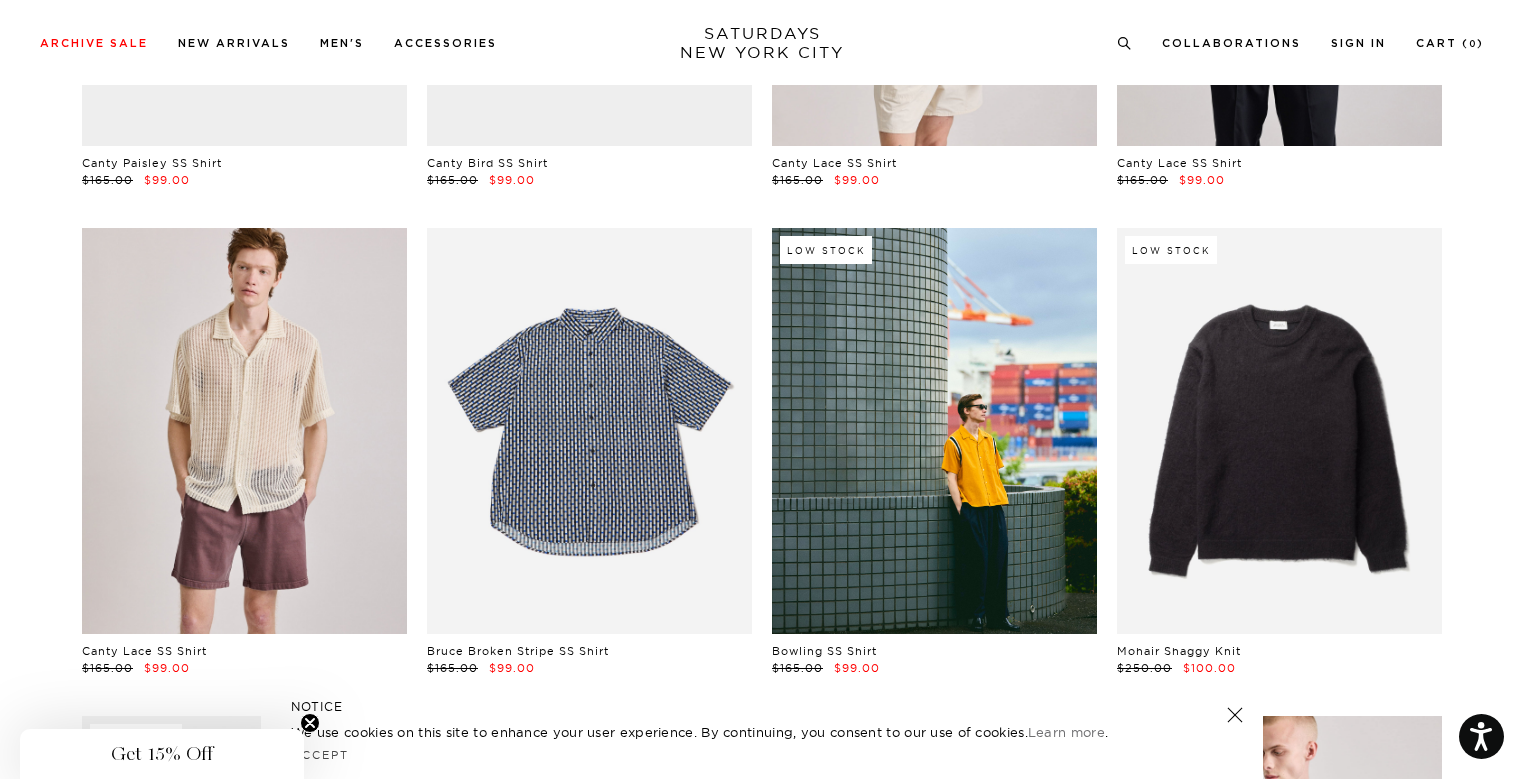 scroll, scrollTop: 33264, scrollLeft: 0, axis: vertical 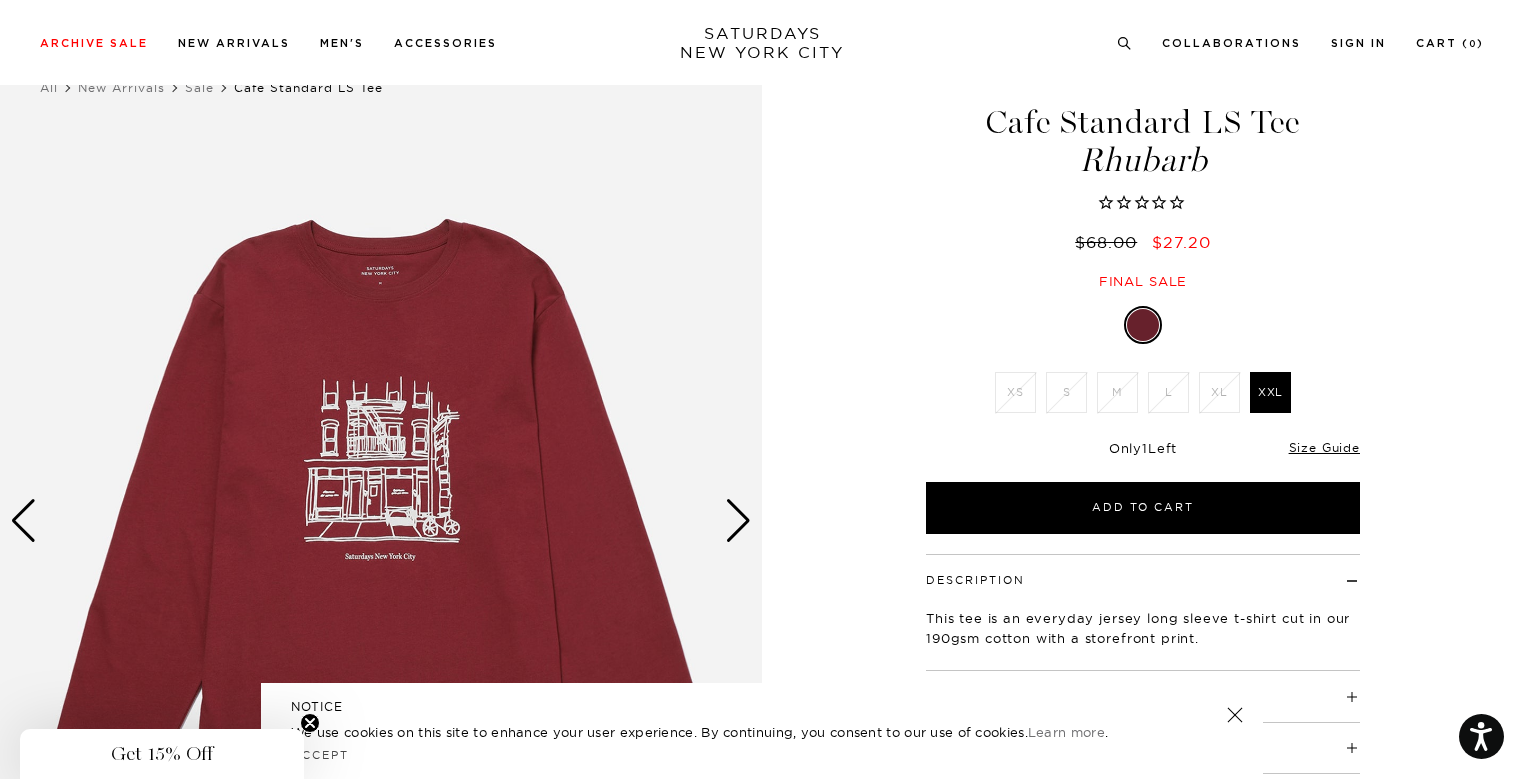 click at bounding box center [738, 521] 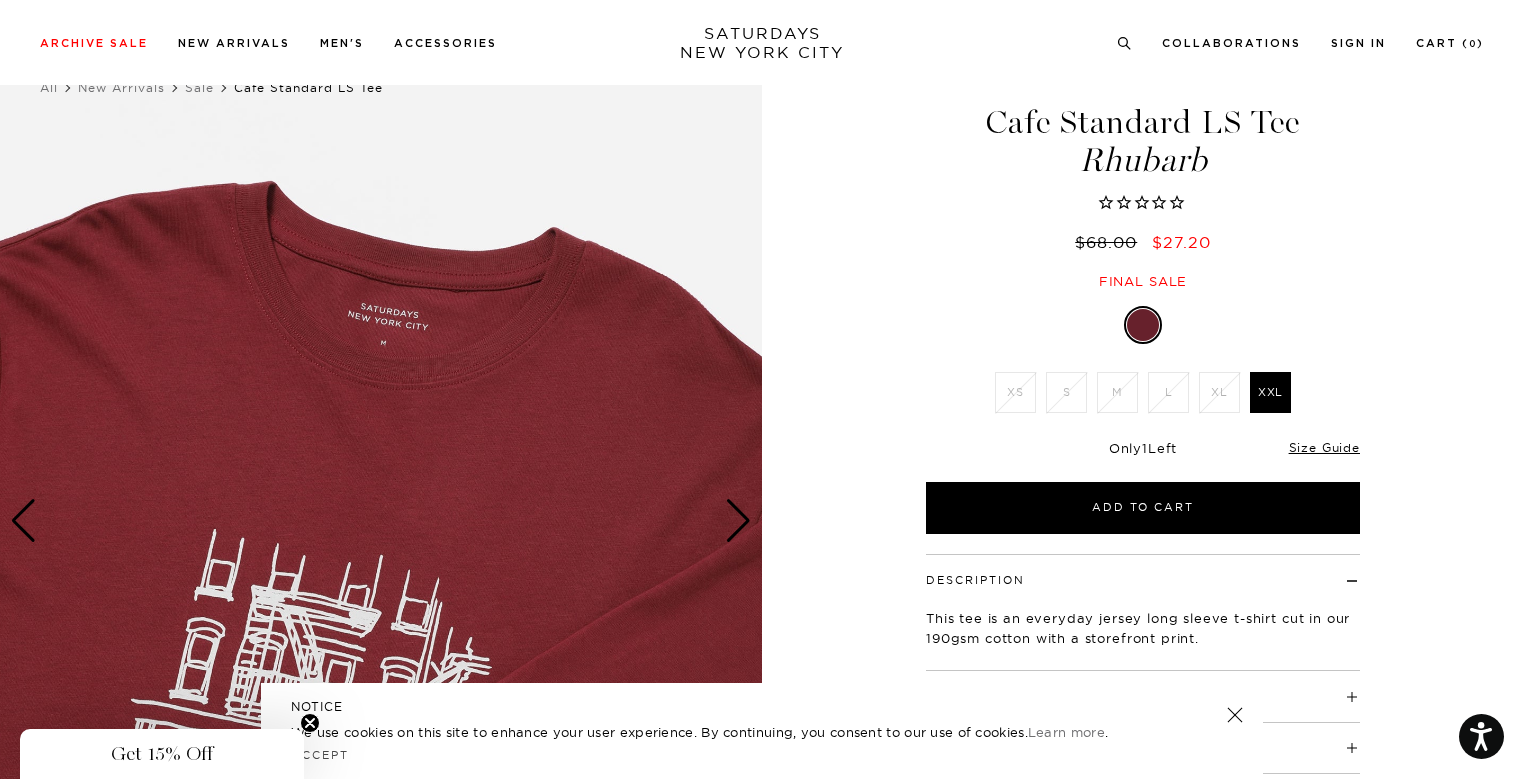 click at bounding box center (738, 521) 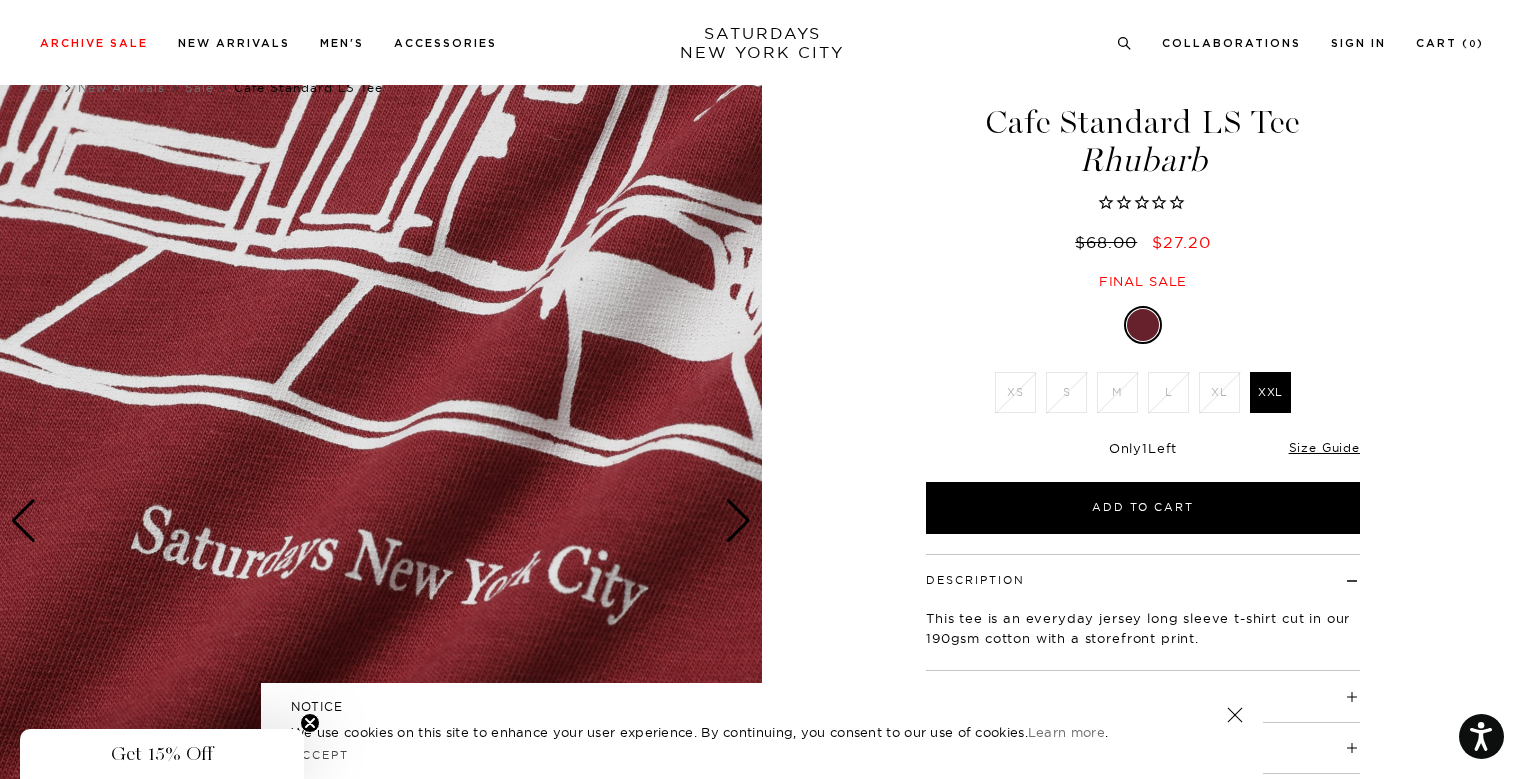 click at bounding box center (738, 521) 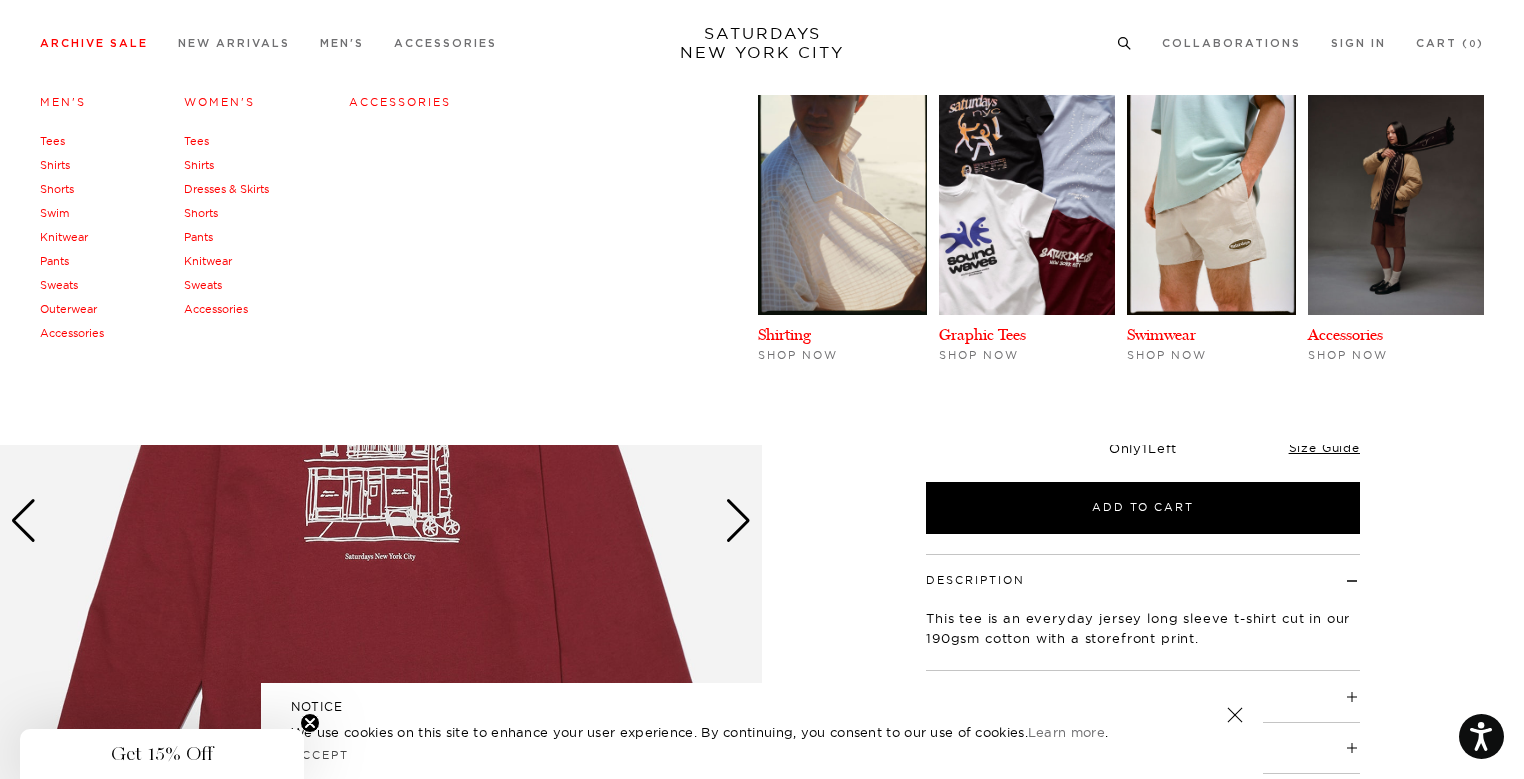 click on "Men's" at bounding box center (63, 102) 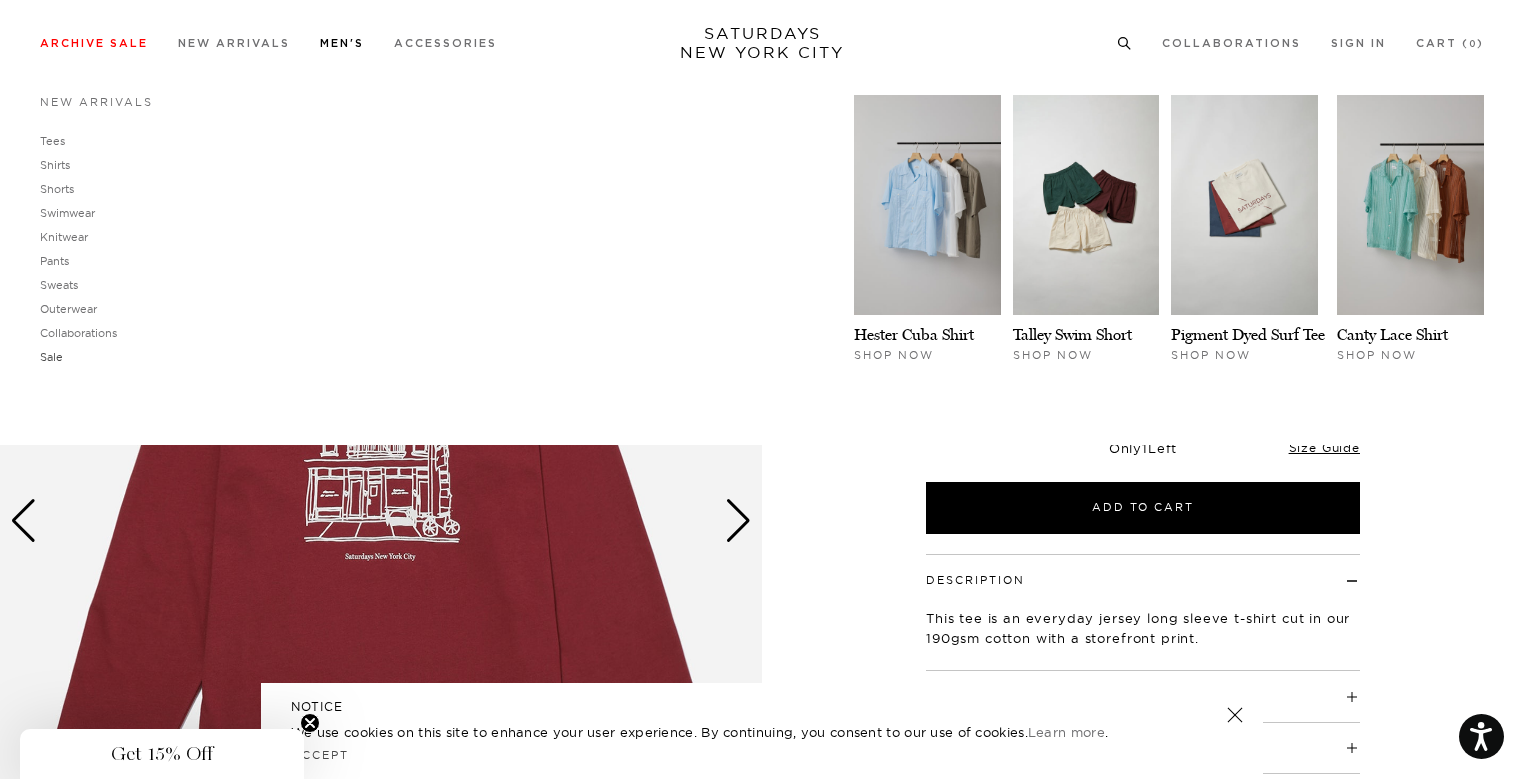 click on "Sale" at bounding box center [51, 357] 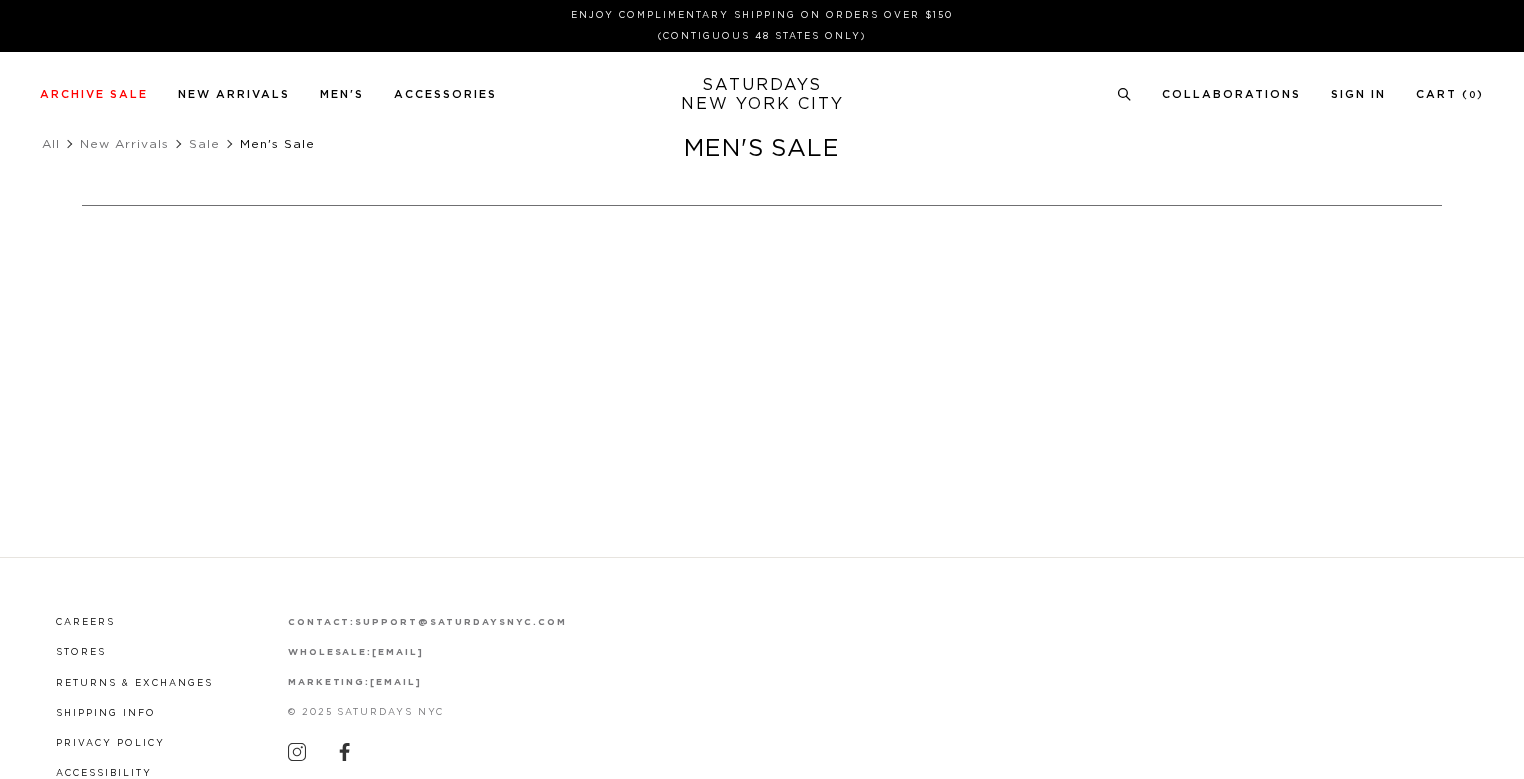scroll, scrollTop: 0, scrollLeft: 0, axis: both 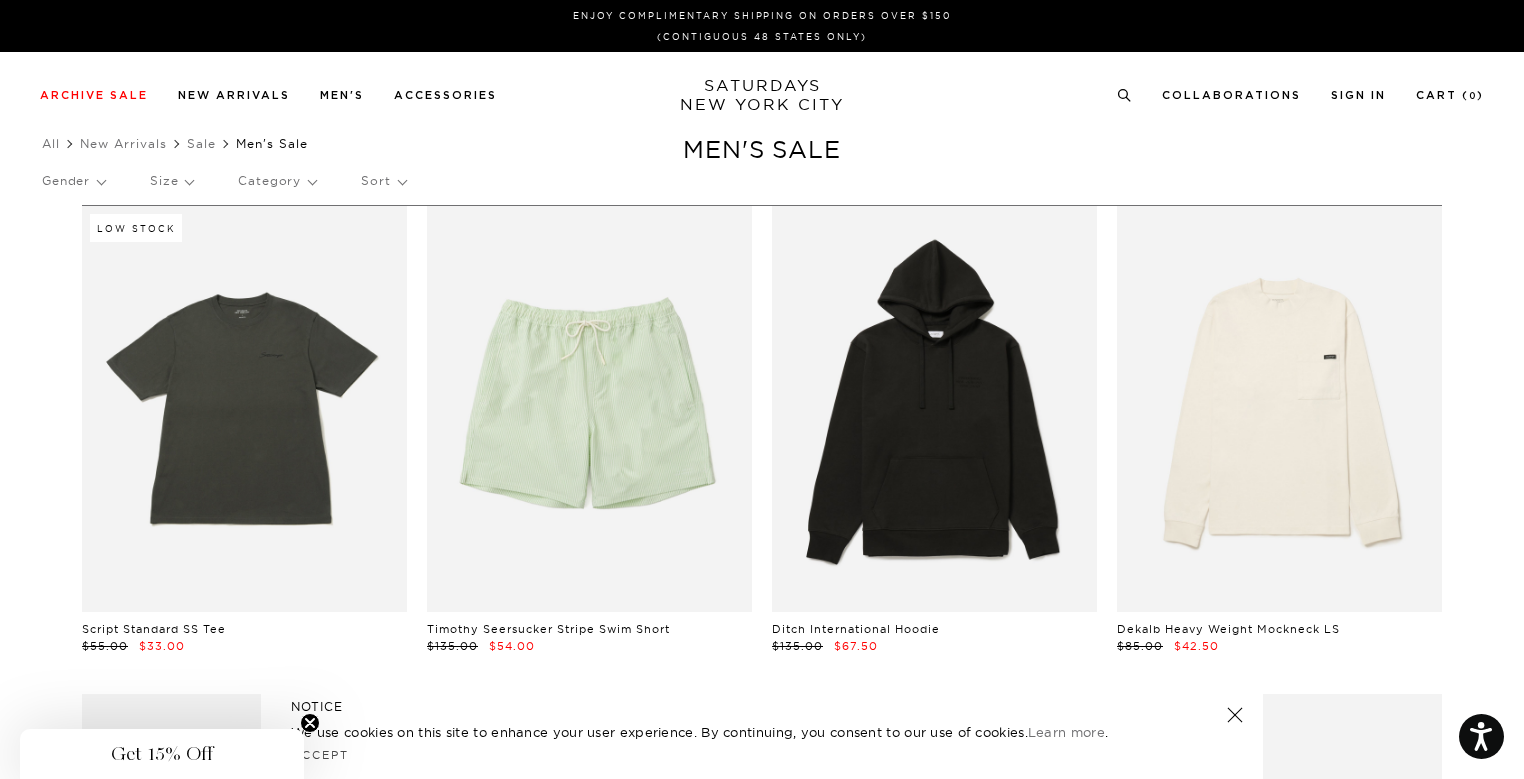 click on "Sort" 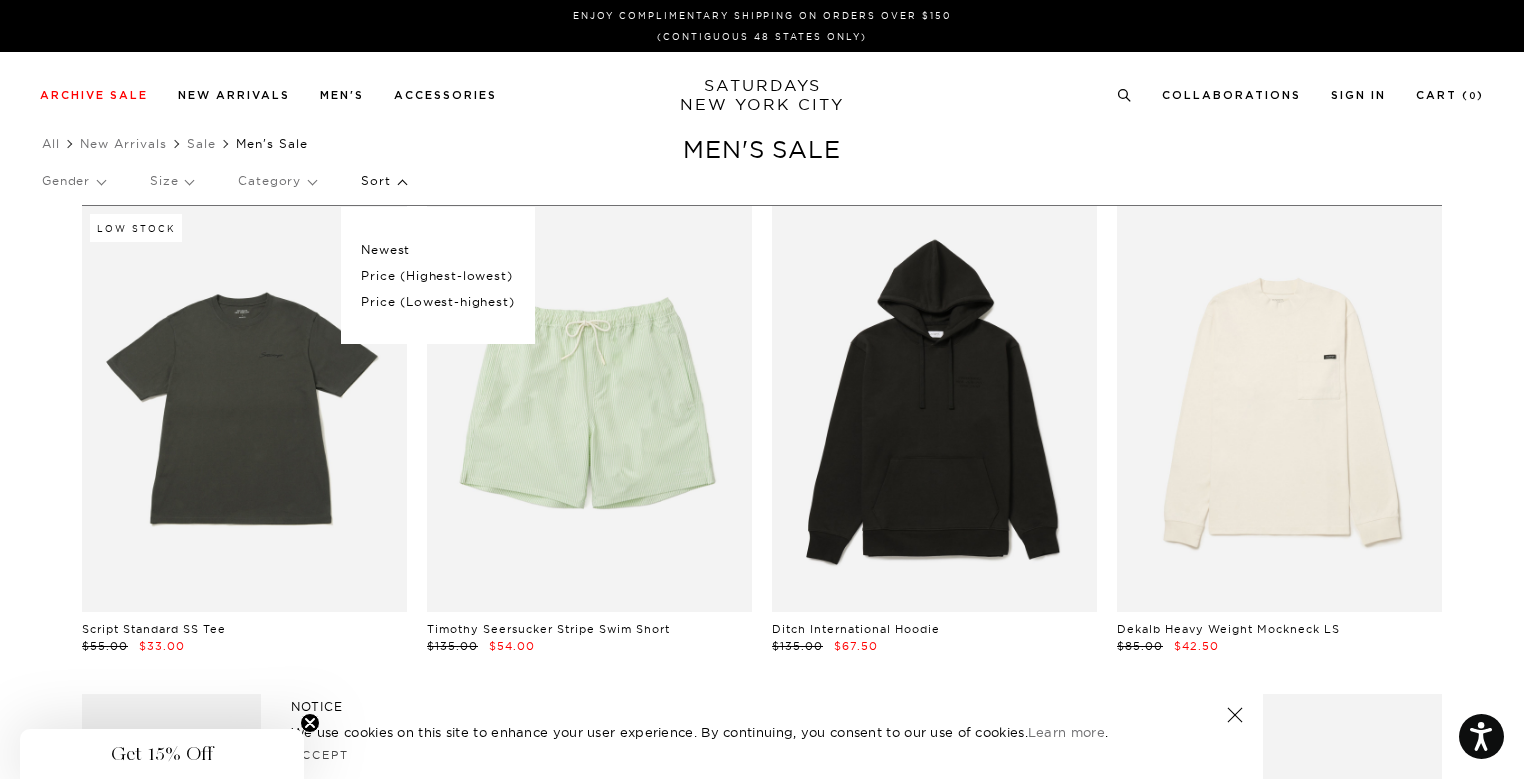 click on "Price (Lowest-highest)" 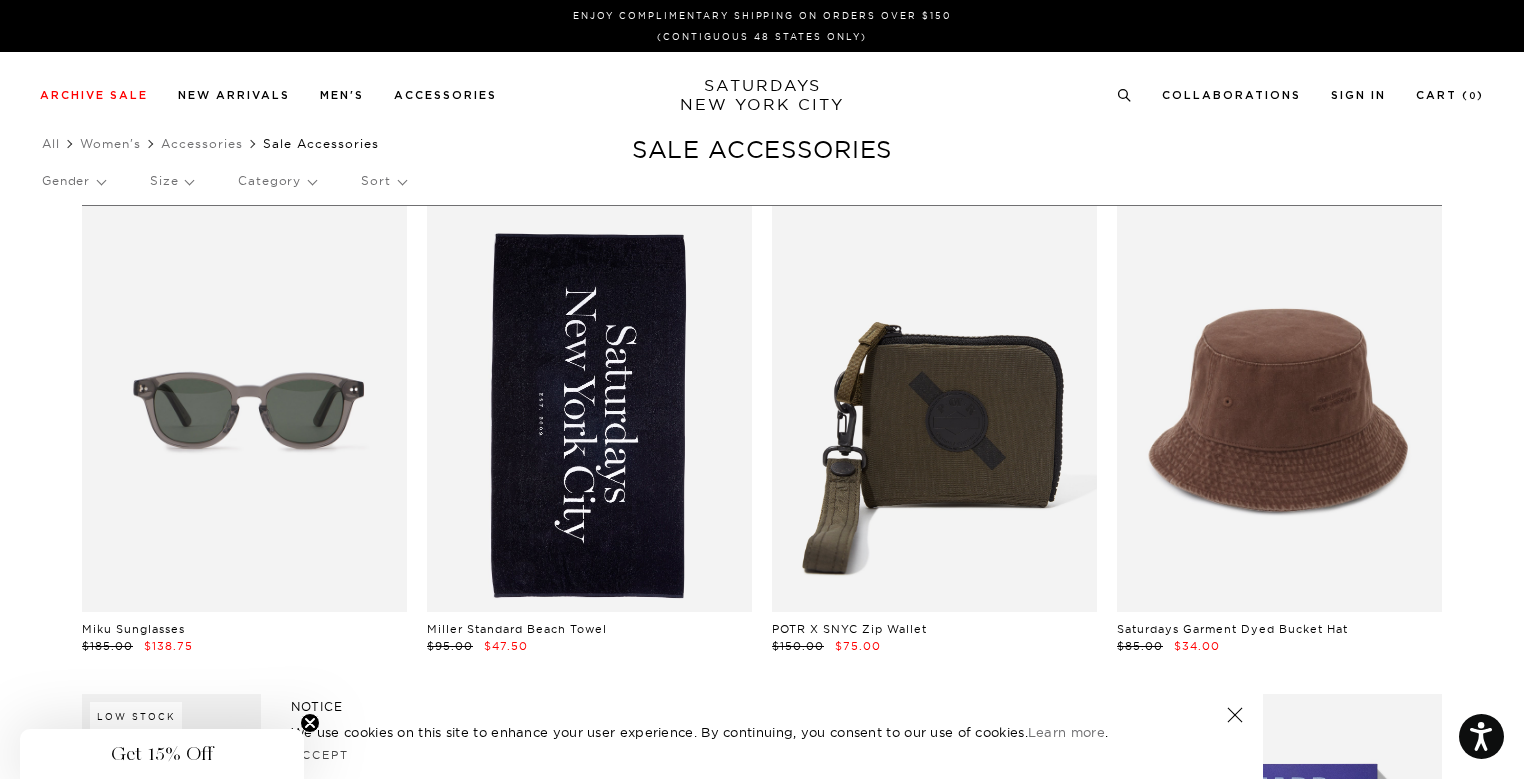 scroll, scrollTop: 0, scrollLeft: 0, axis: both 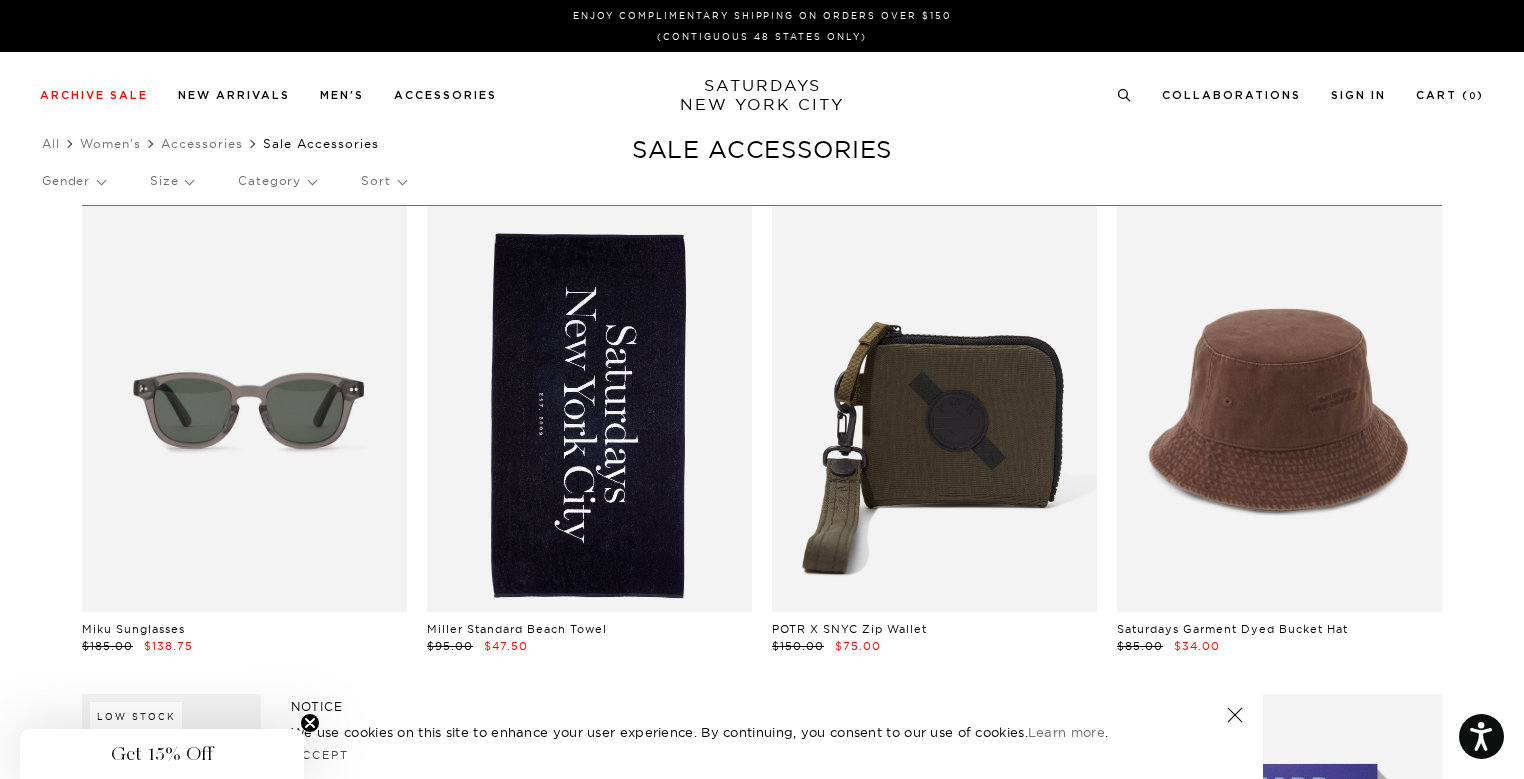 click on "Miku Sunglasses   $185.00   $138.75                   Miller Standard Beach Towel   $95.00   $47.50                   POTR X SNYC Zip Wallet   $150.00   $75.00                   Saturdays Garment Dyed Bucket Hat   $85.00   $34.00     Low Stock               Slash Badge Abie Dad Hat   $65.00   $26.00     Low Stock               Mix Color Sock   $25.00   $10.00     Low Stock               Slash Buckle G.I Belt   $50.00   $20.00                   I Heard There Were No Waves In New Jersey   $55.00   $27.50                 Saturdays Garment Dyed Bucket Hat   $85.00   $34.00                   Miku Sunglasses   $185.00   $138.75                   Logo Sock   $20.00   $10.00                   POTR X SNYC Zip Wallet   $150.00   $75.00     Low Stock               Abie Pigment Dyed Cotton Hat   $75.00   $30.00                   Miku Sunglasses   $185.00   $138.75                   Saturdays NYC x retaW Laundry Bag   $150.00   $75.00" at bounding box center [762, 1209] 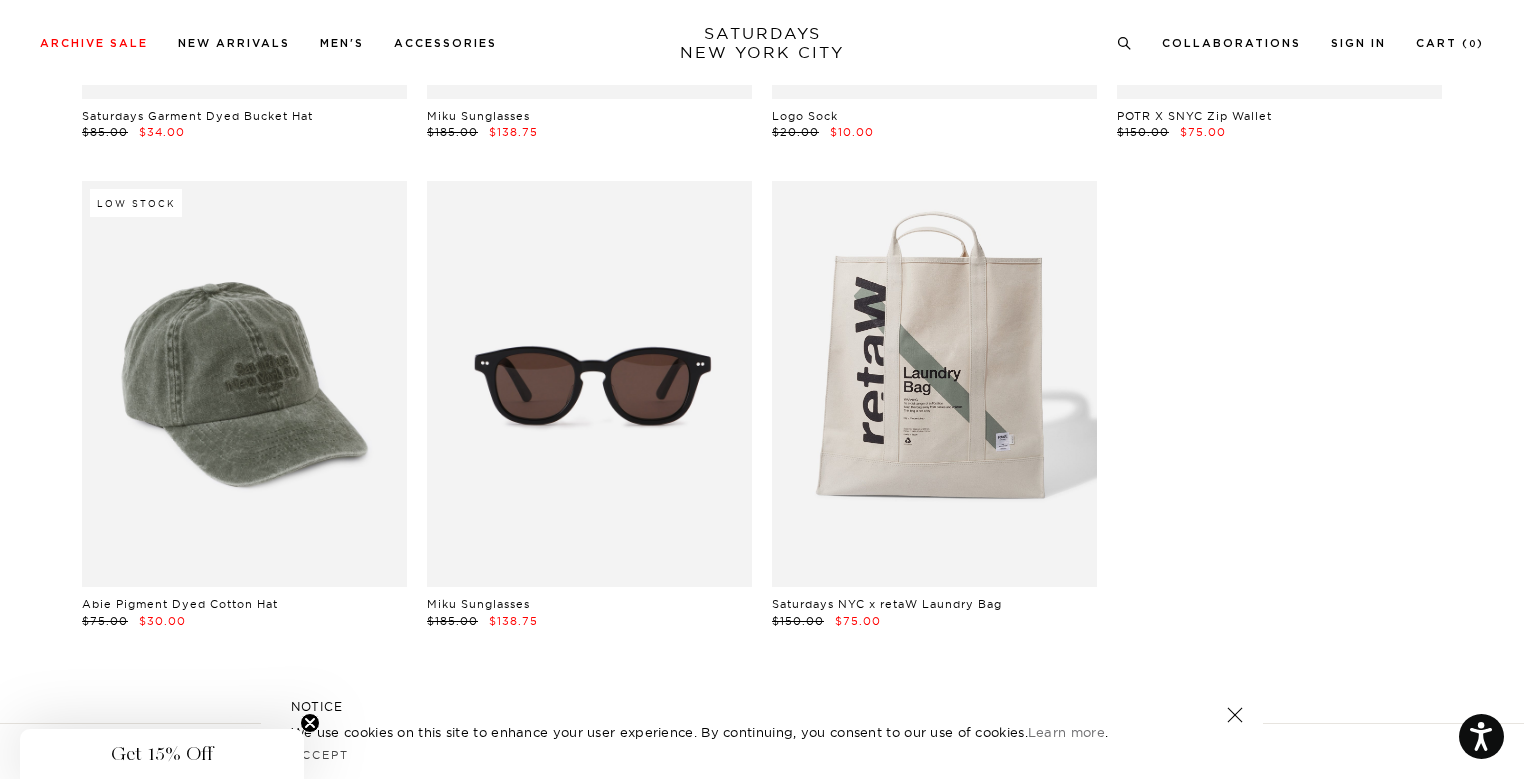 scroll, scrollTop: 1802, scrollLeft: 0, axis: vertical 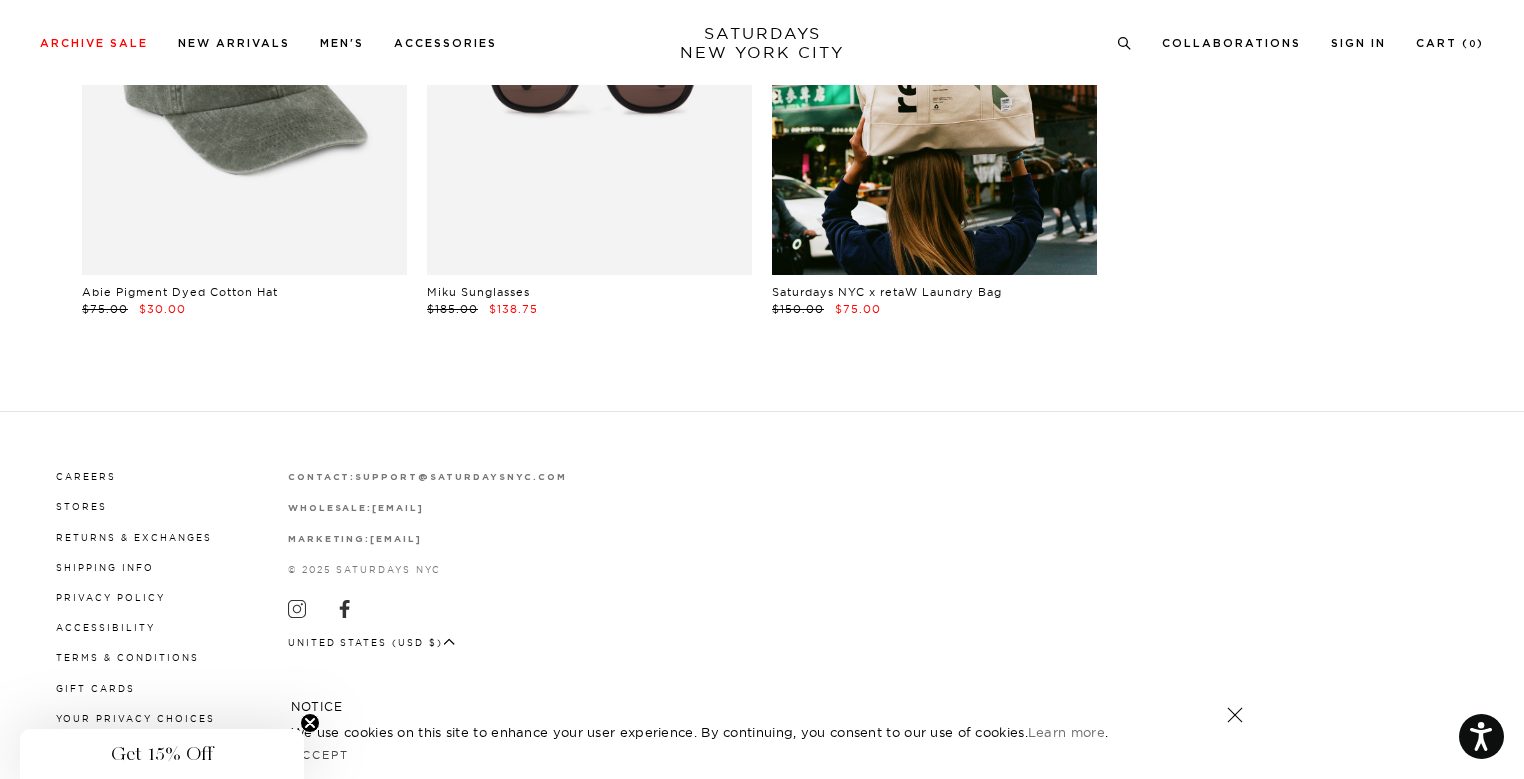 click at bounding box center [934, 72] 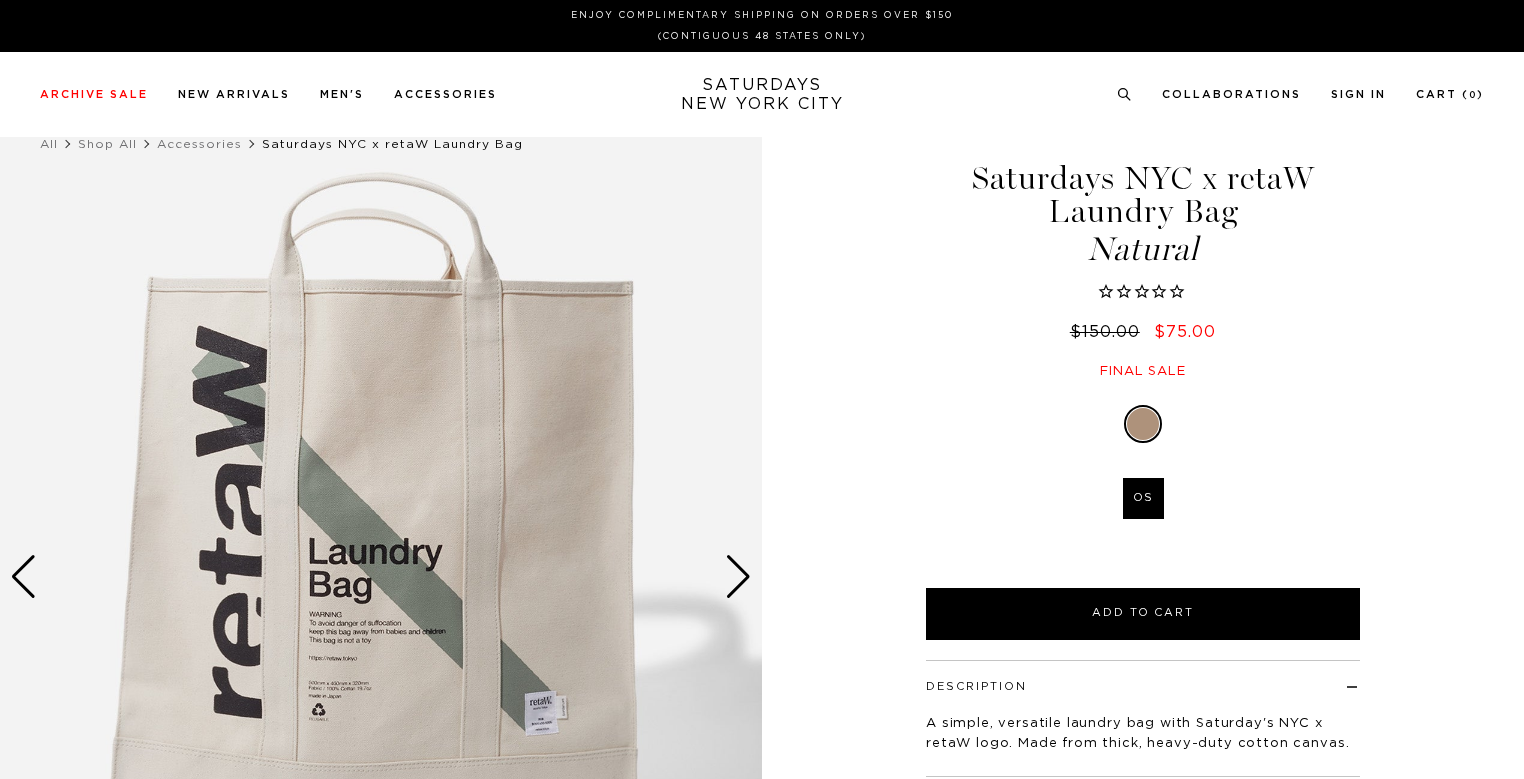 scroll, scrollTop: 226, scrollLeft: 0, axis: vertical 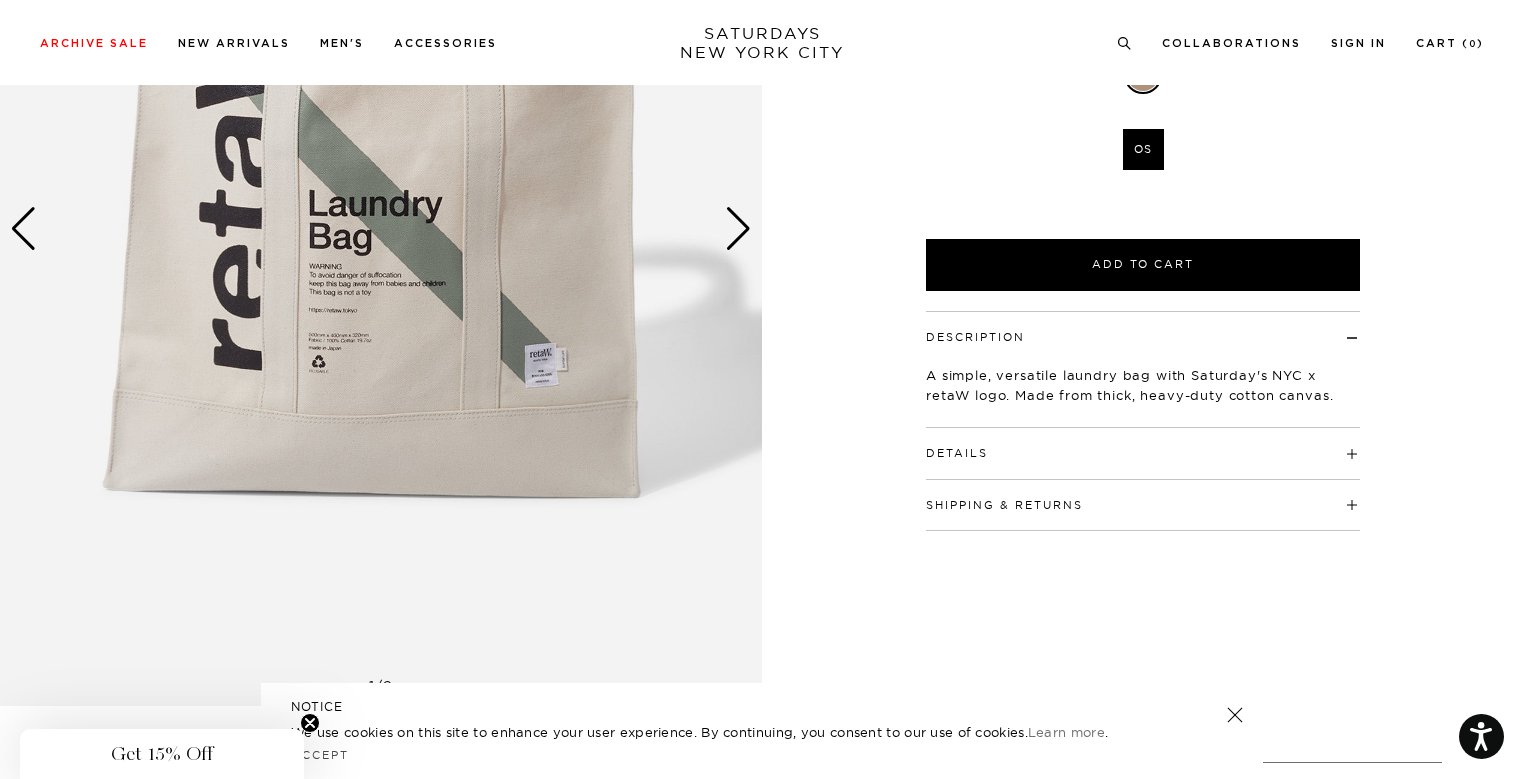 click at bounding box center (738, 229) 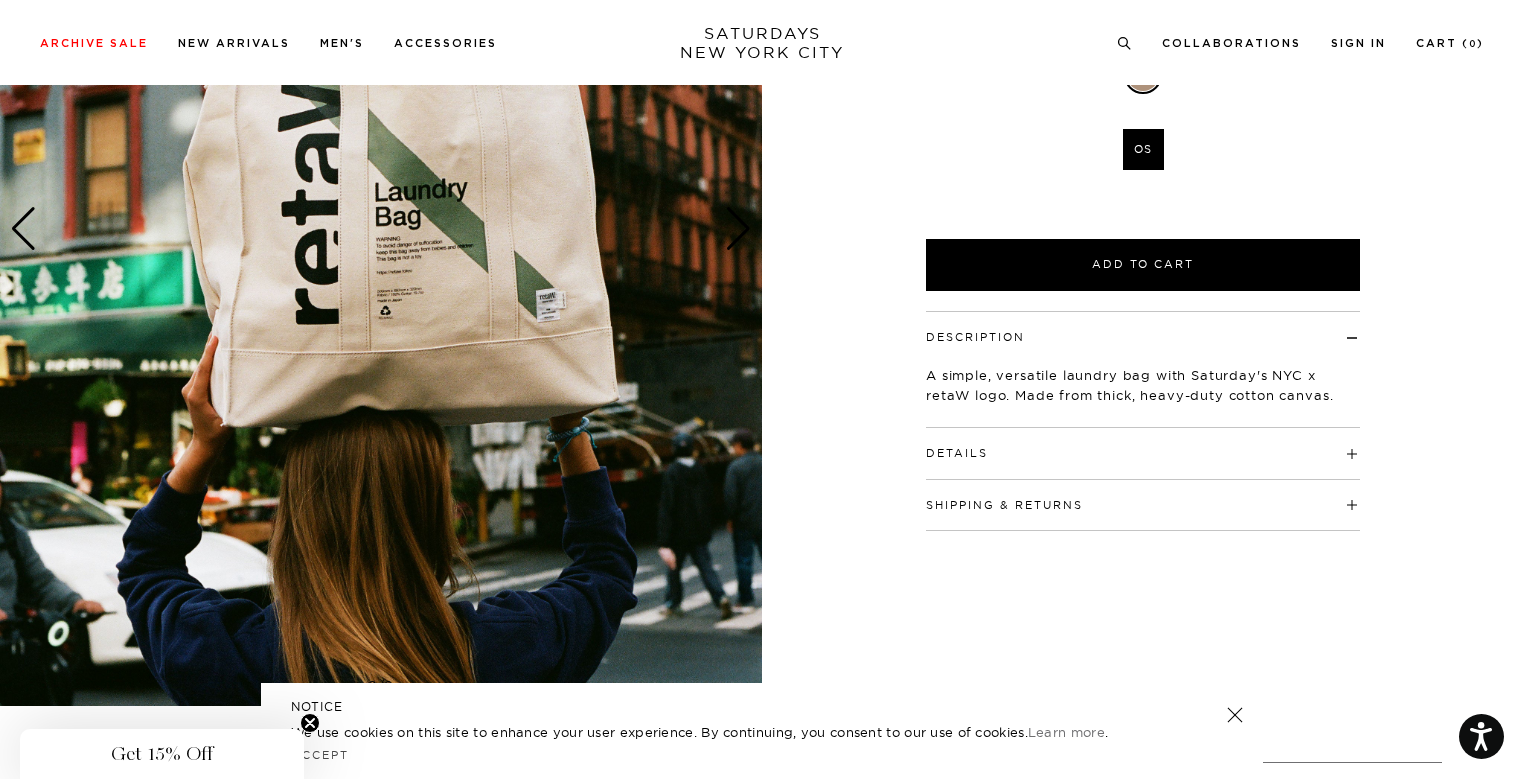 click at bounding box center (738, 229) 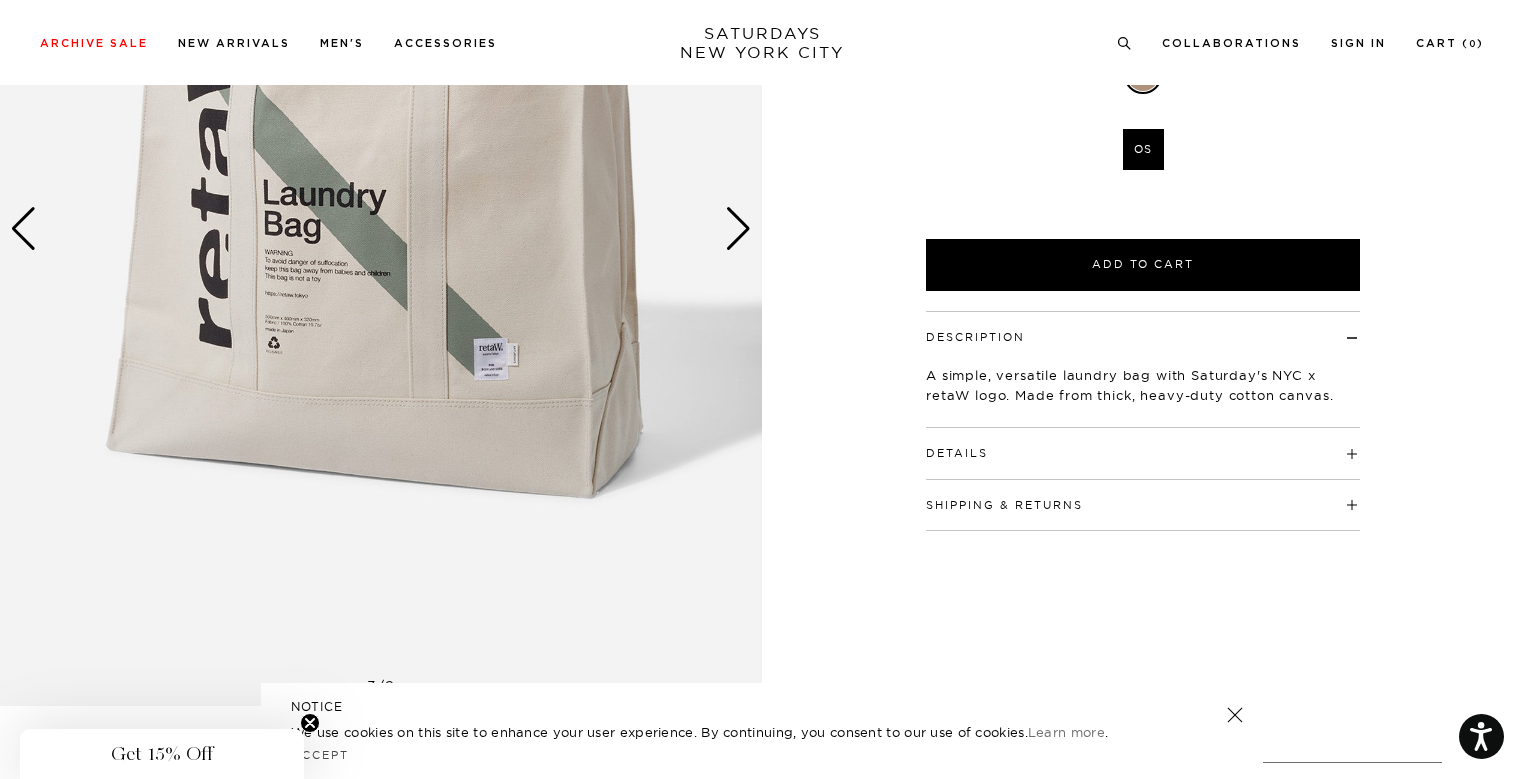 click at bounding box center [738, 229] 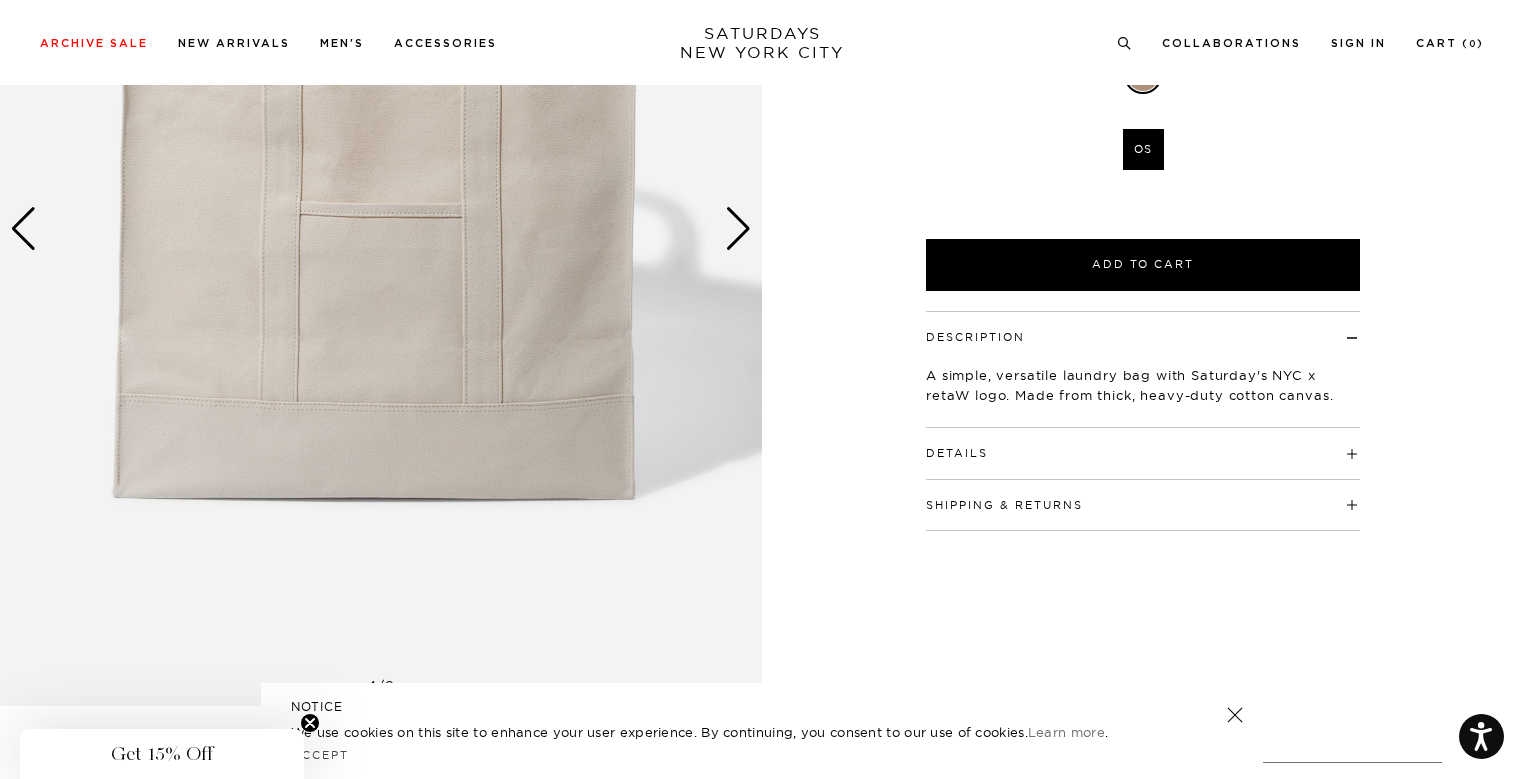 click at bounding box center [738, 229] 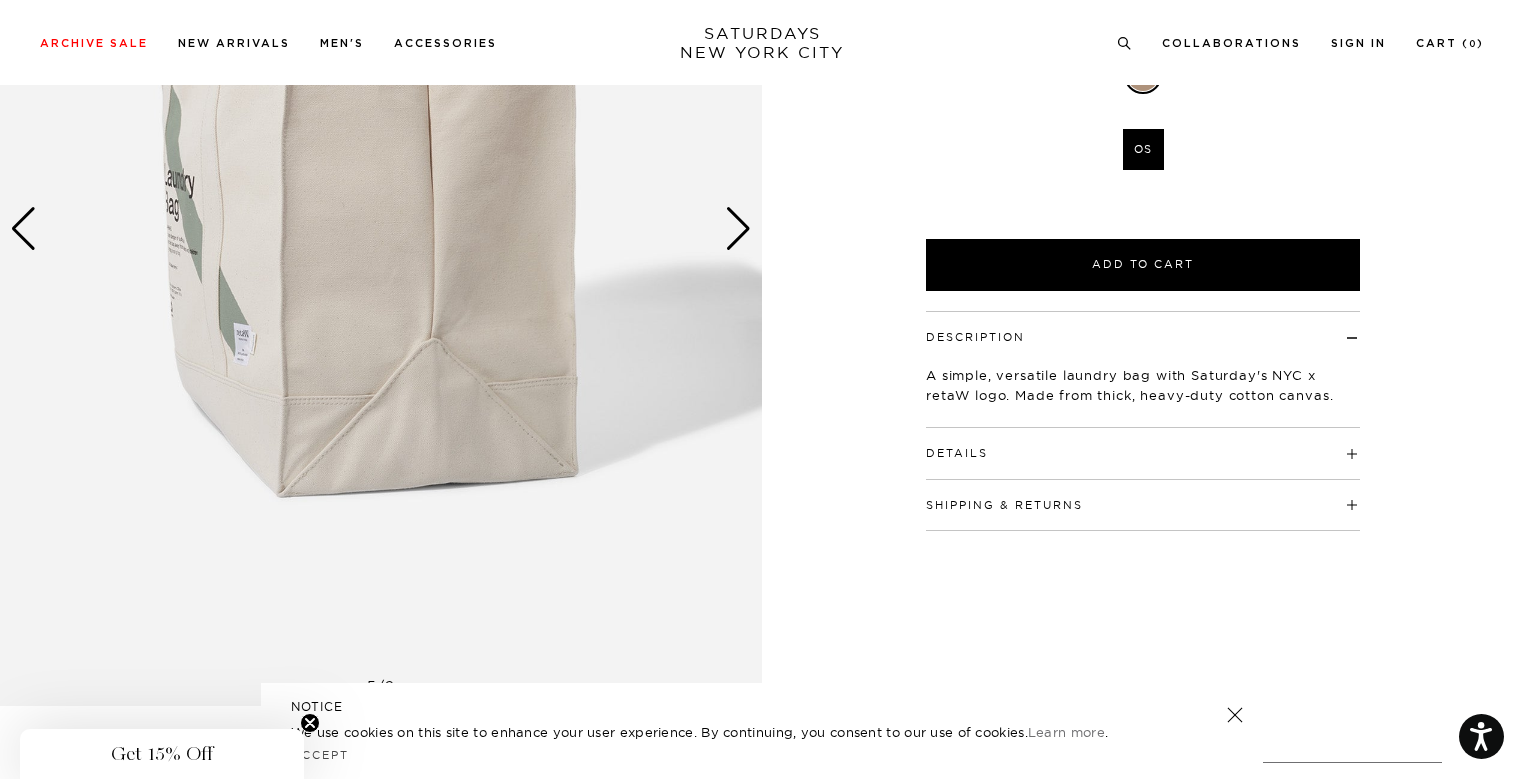 click at bounding box center [738, 229] 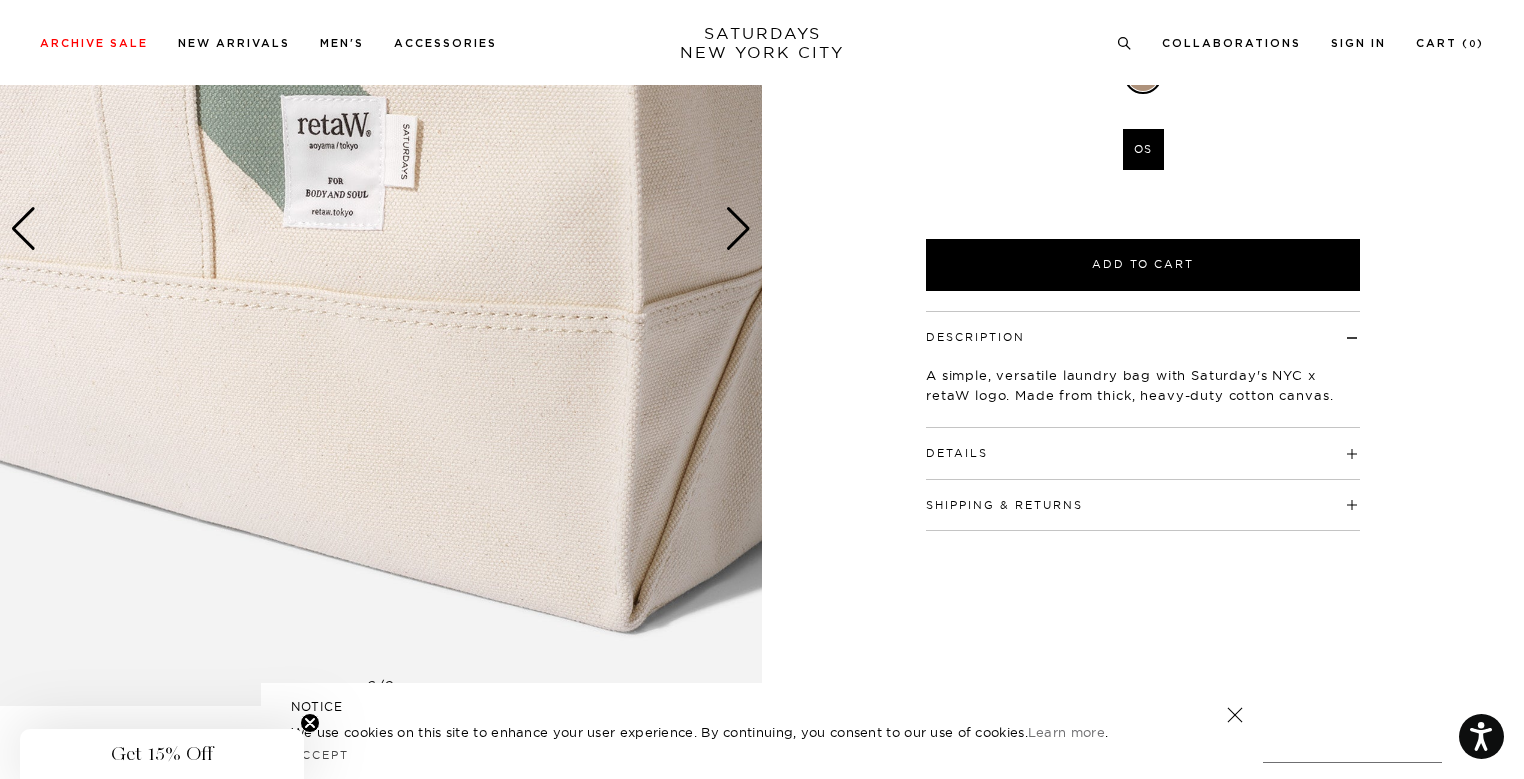 click at bounding box center (738, 229) 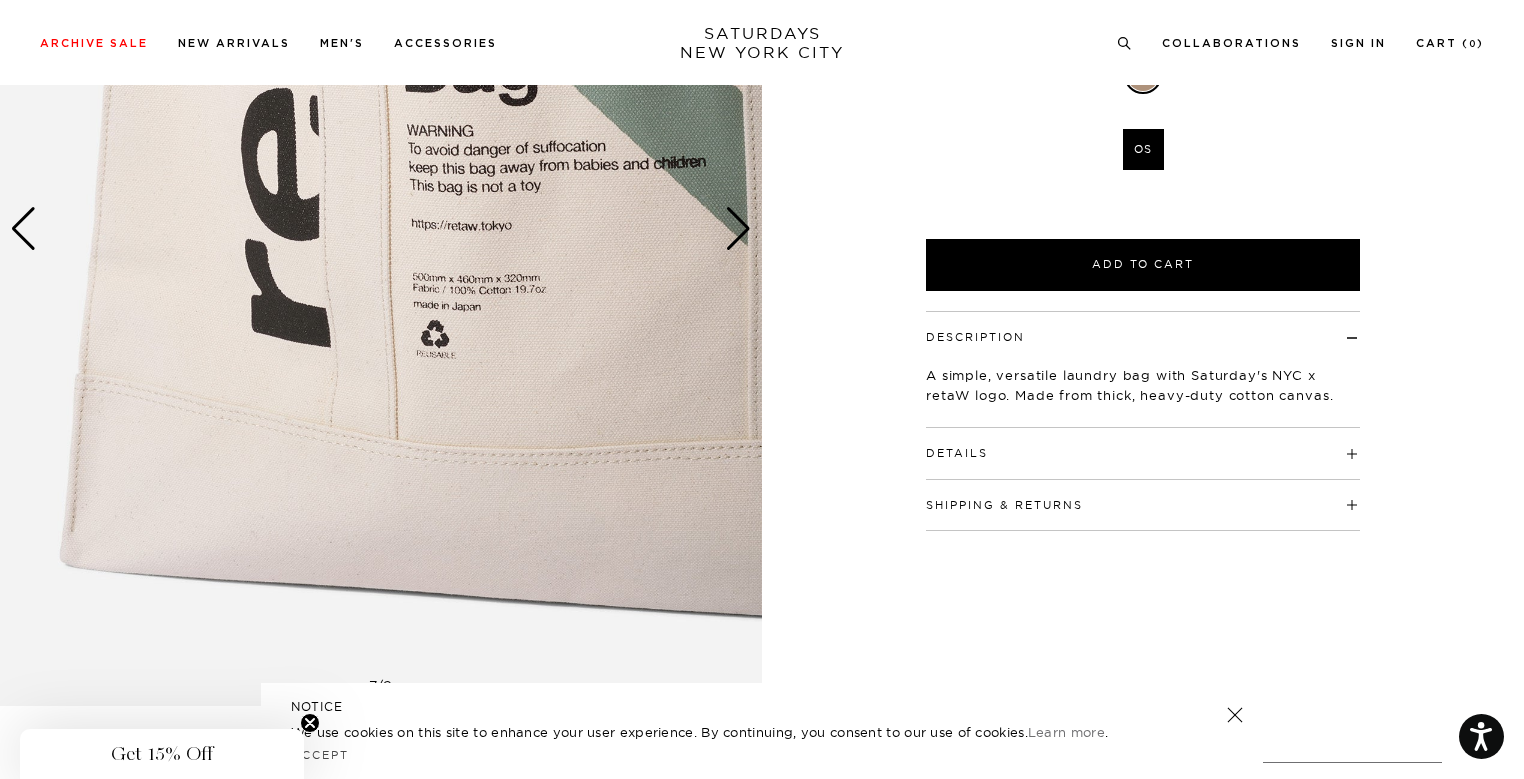 click at bounding box center (738, 229) 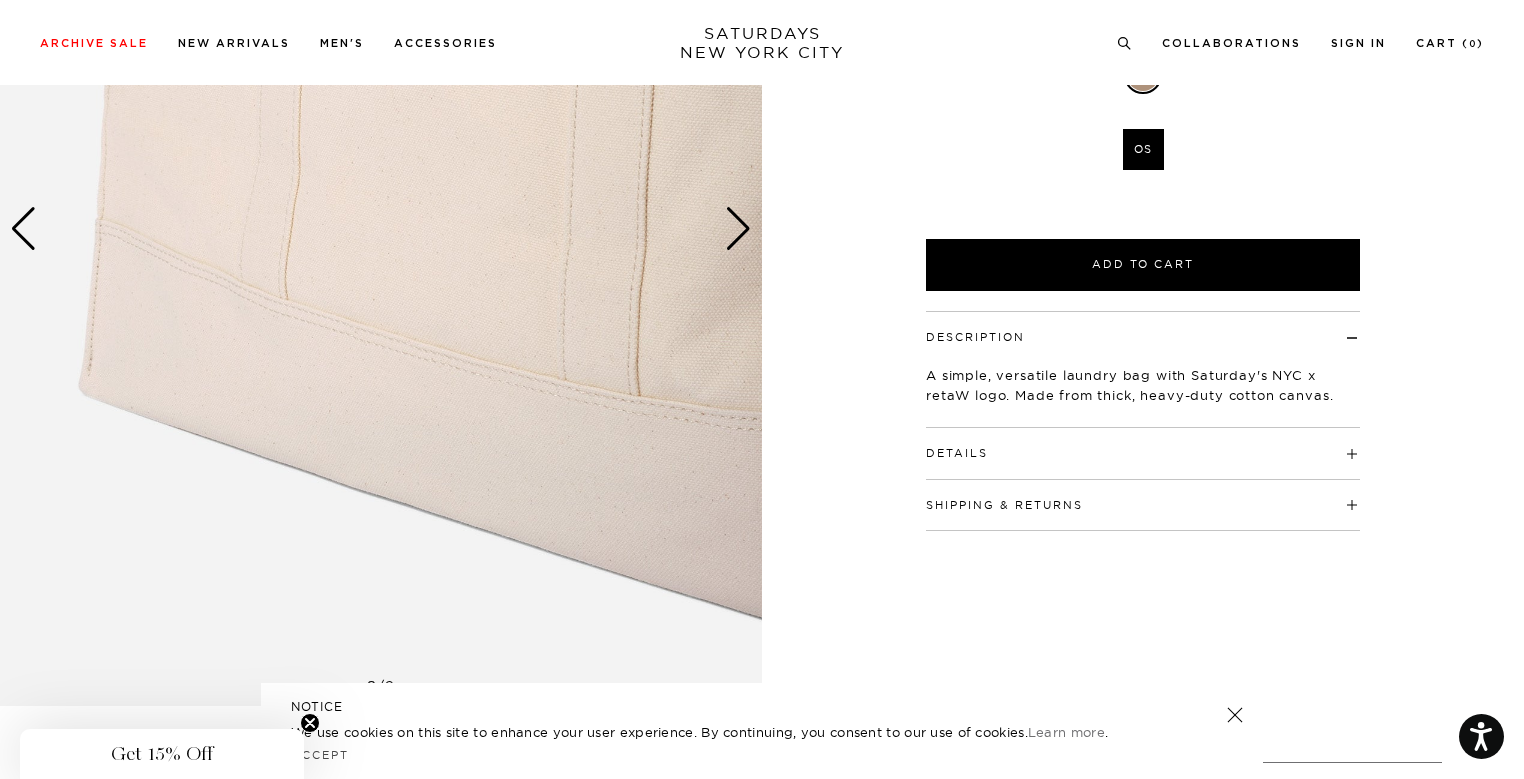 click at bounding box center (738, 229) 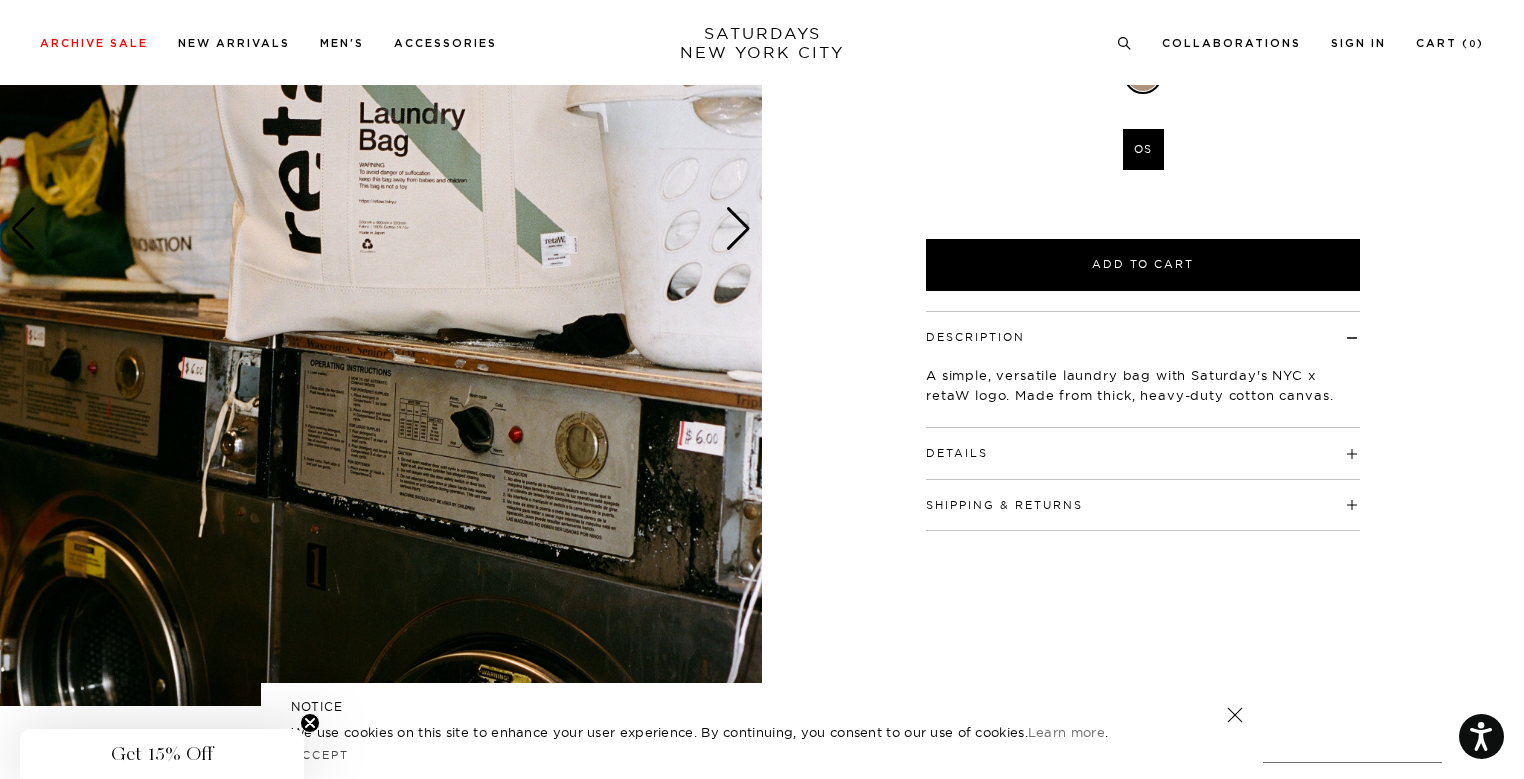 drag, startPoint x: 740, startPoint y: 238, endPoint x: 853, endPoint y: 129, distance: 157.00319 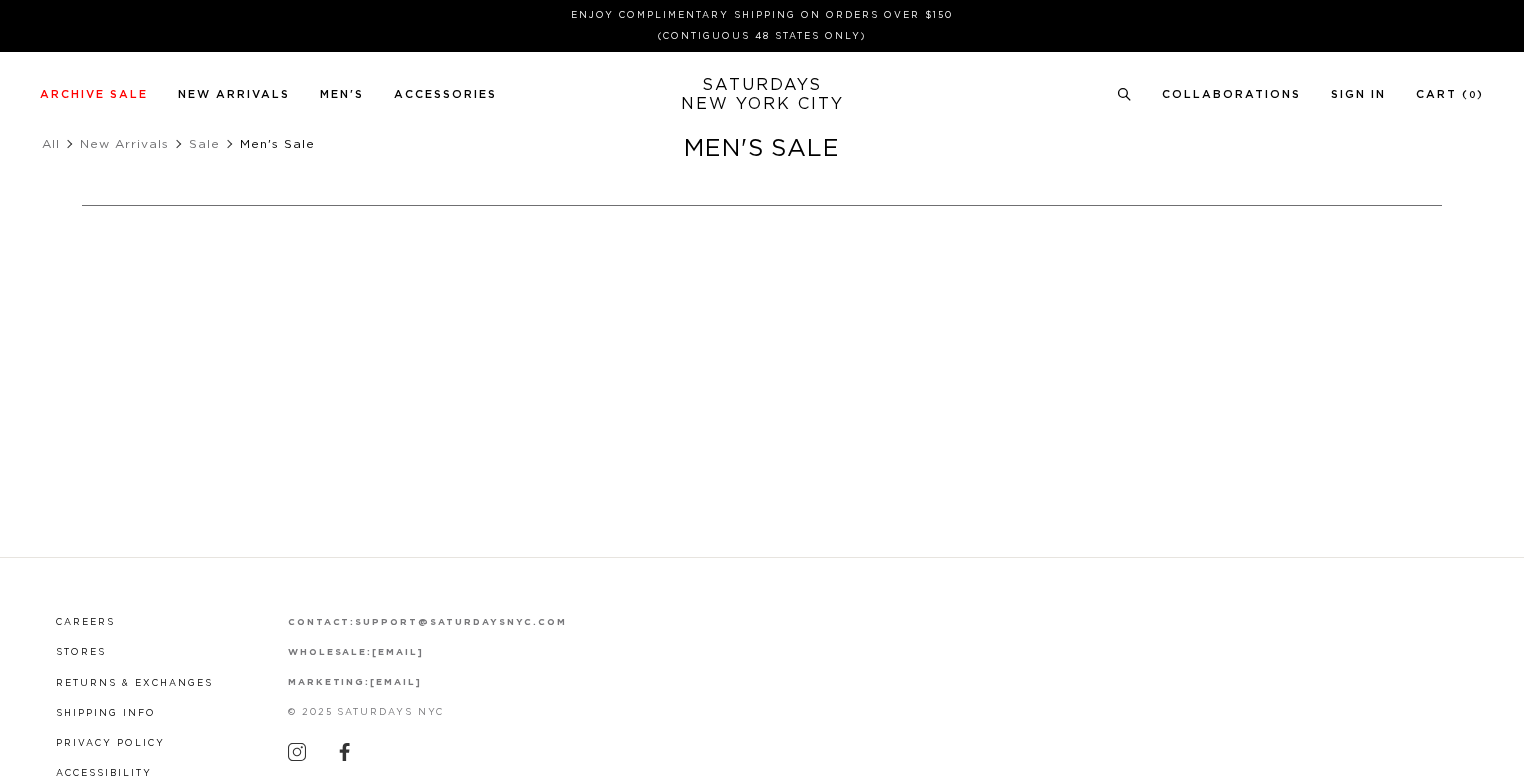 scroll, scrollTop: 0, scrollLeft: 0, axis: both 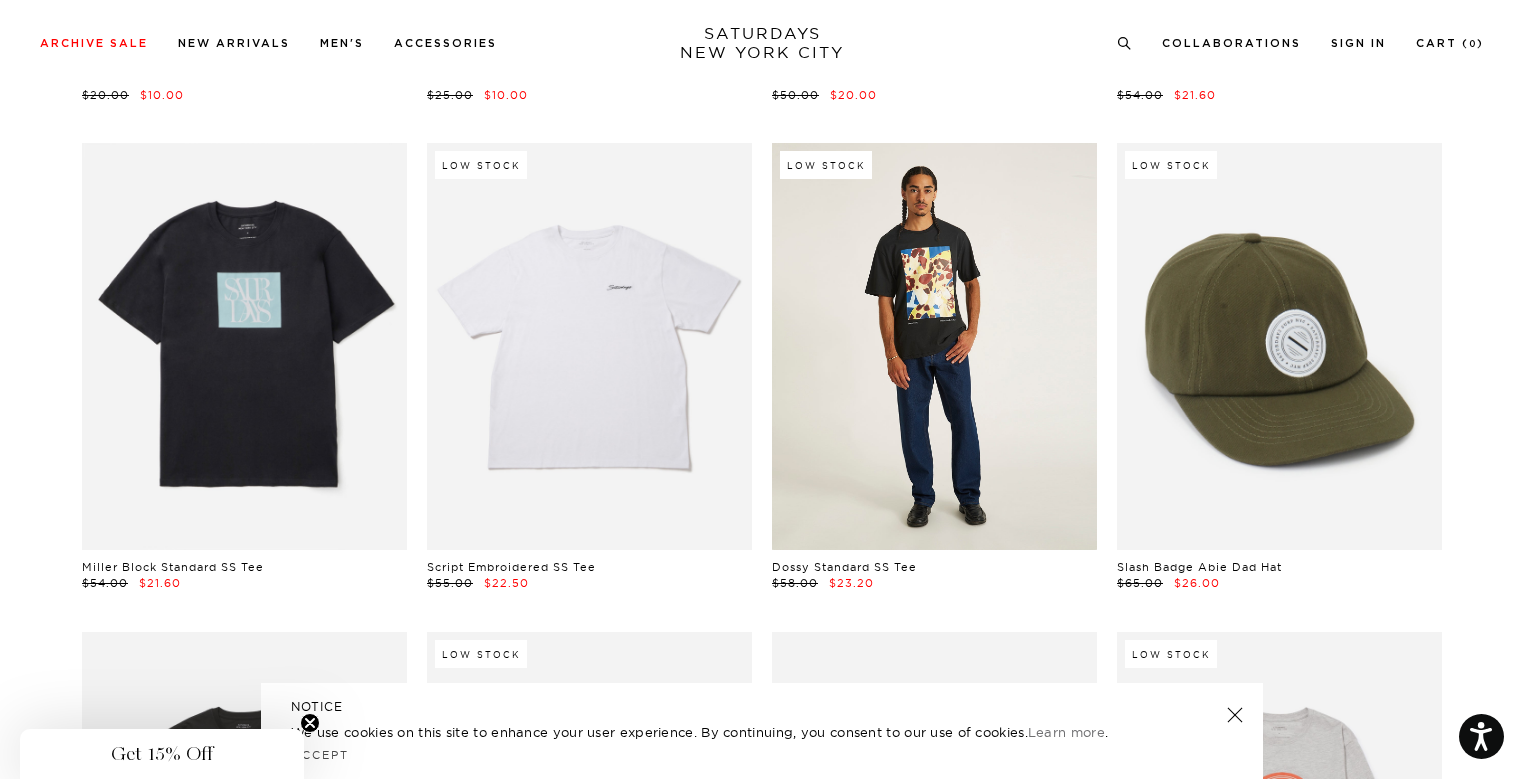 click at bounding box center (934, 346) 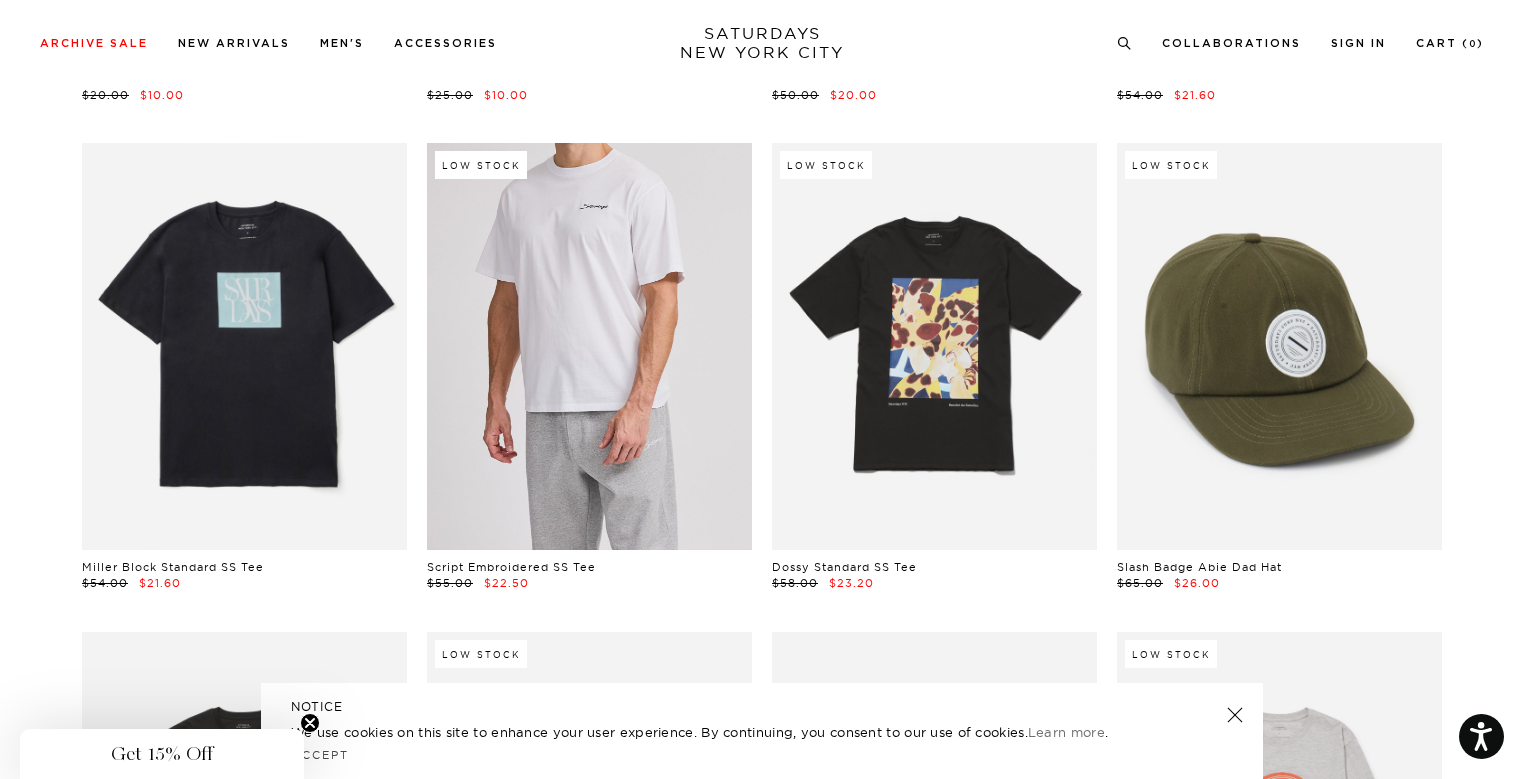 click at bounding box center [589, 346] 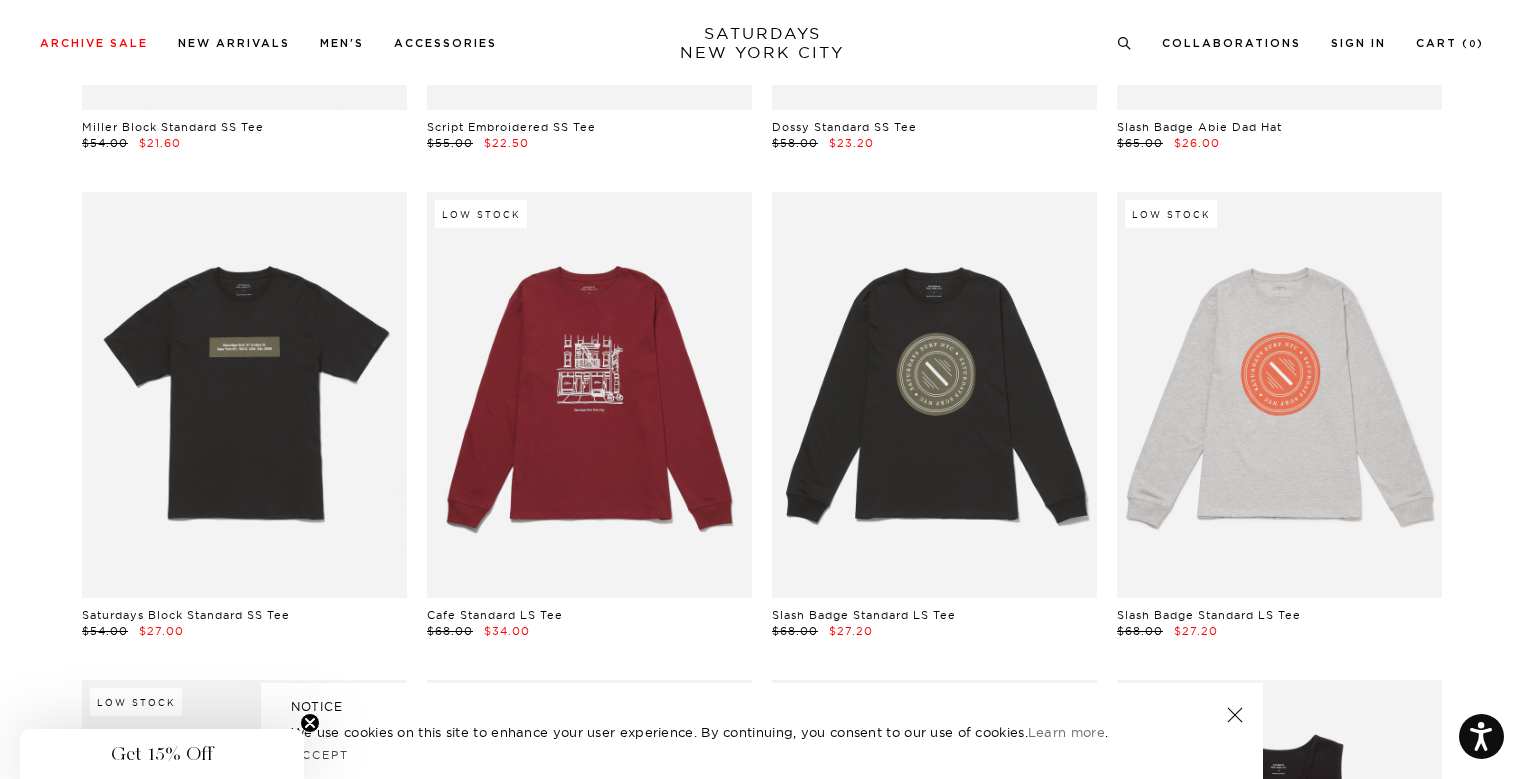 scroll, scrollTop: 1608, scrollLeft: 0, axis: vertical 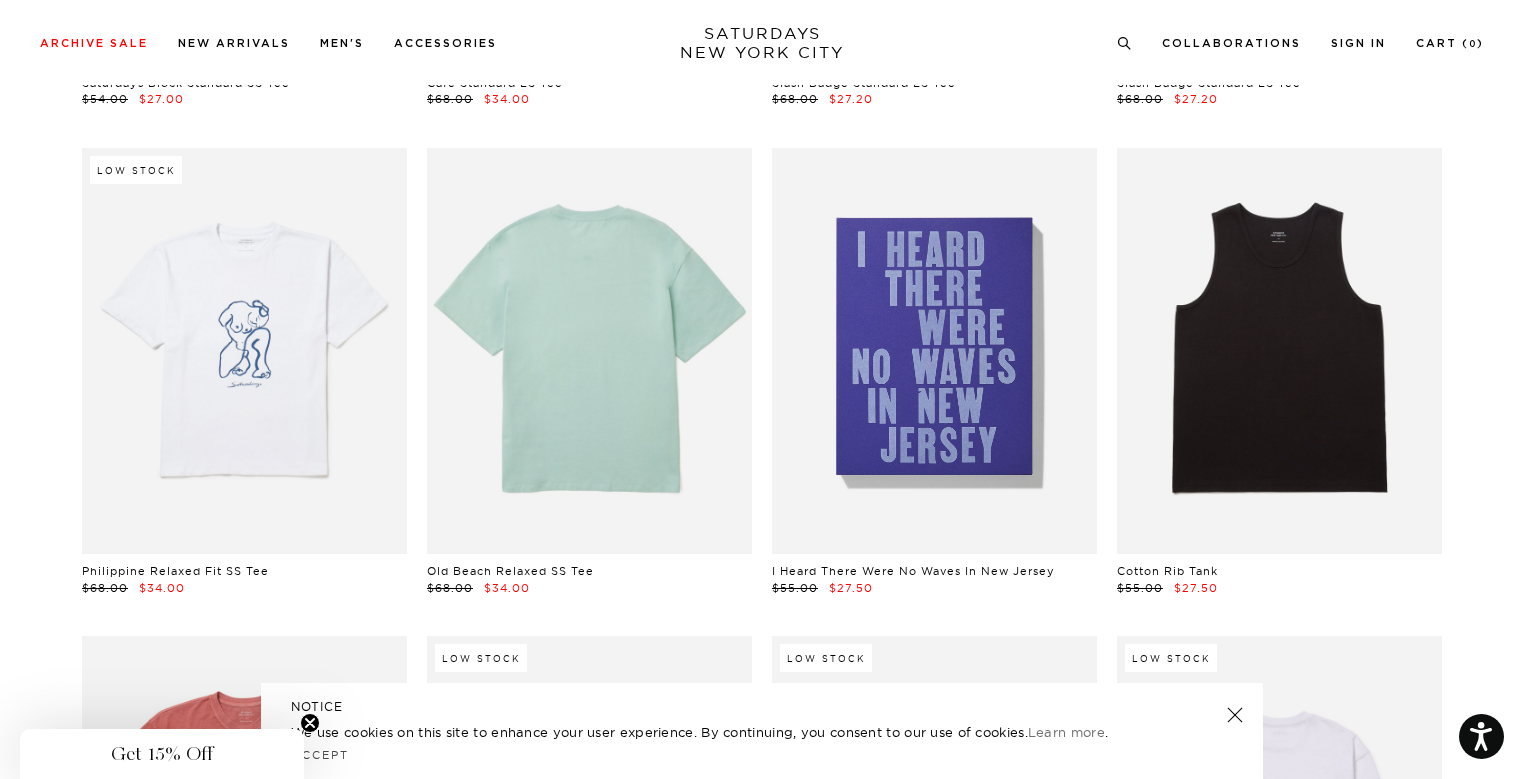 click at bounding box center (589, 351) 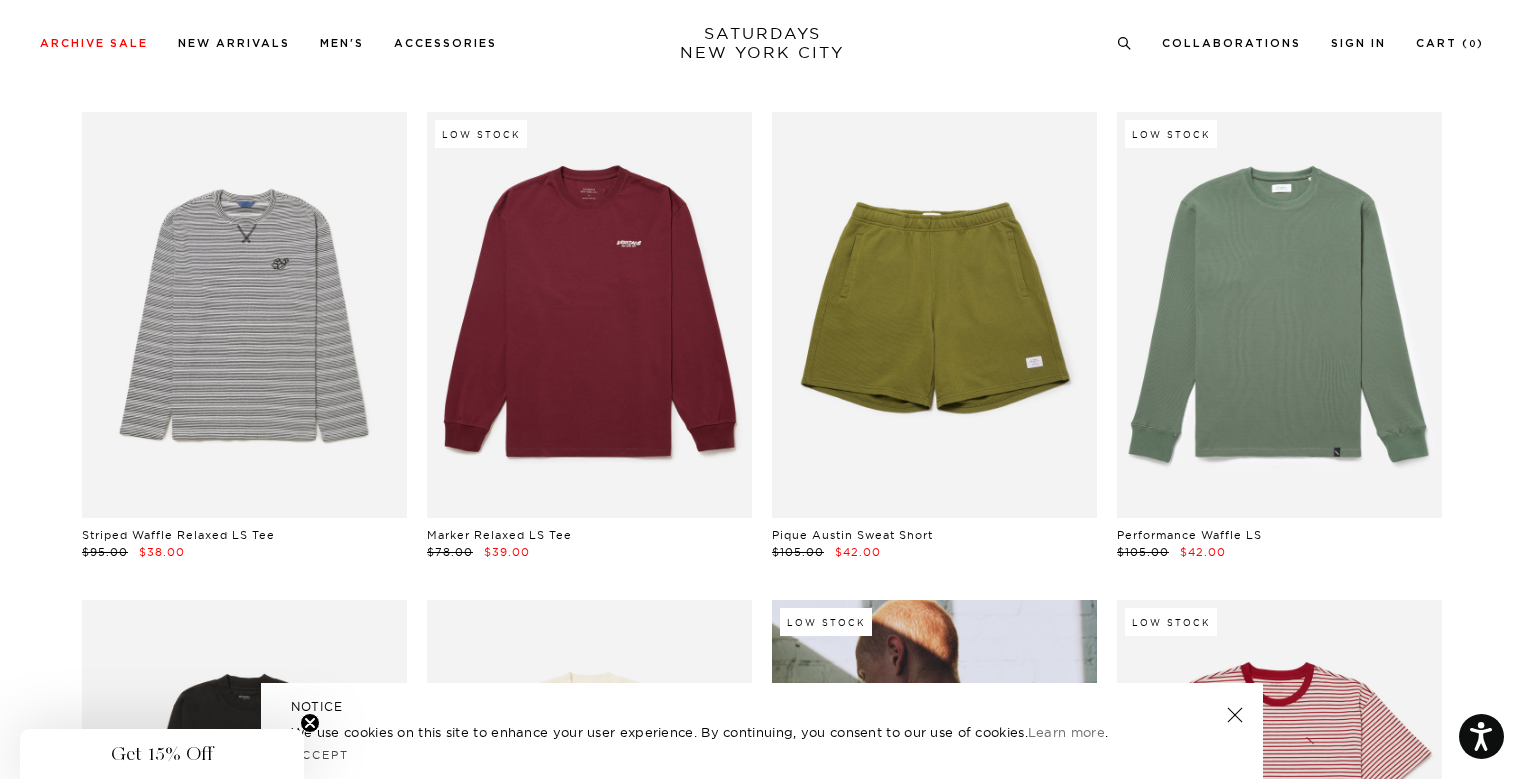 scroll, scrollTop: 5551, scrollLeft: 0, axis: vertical 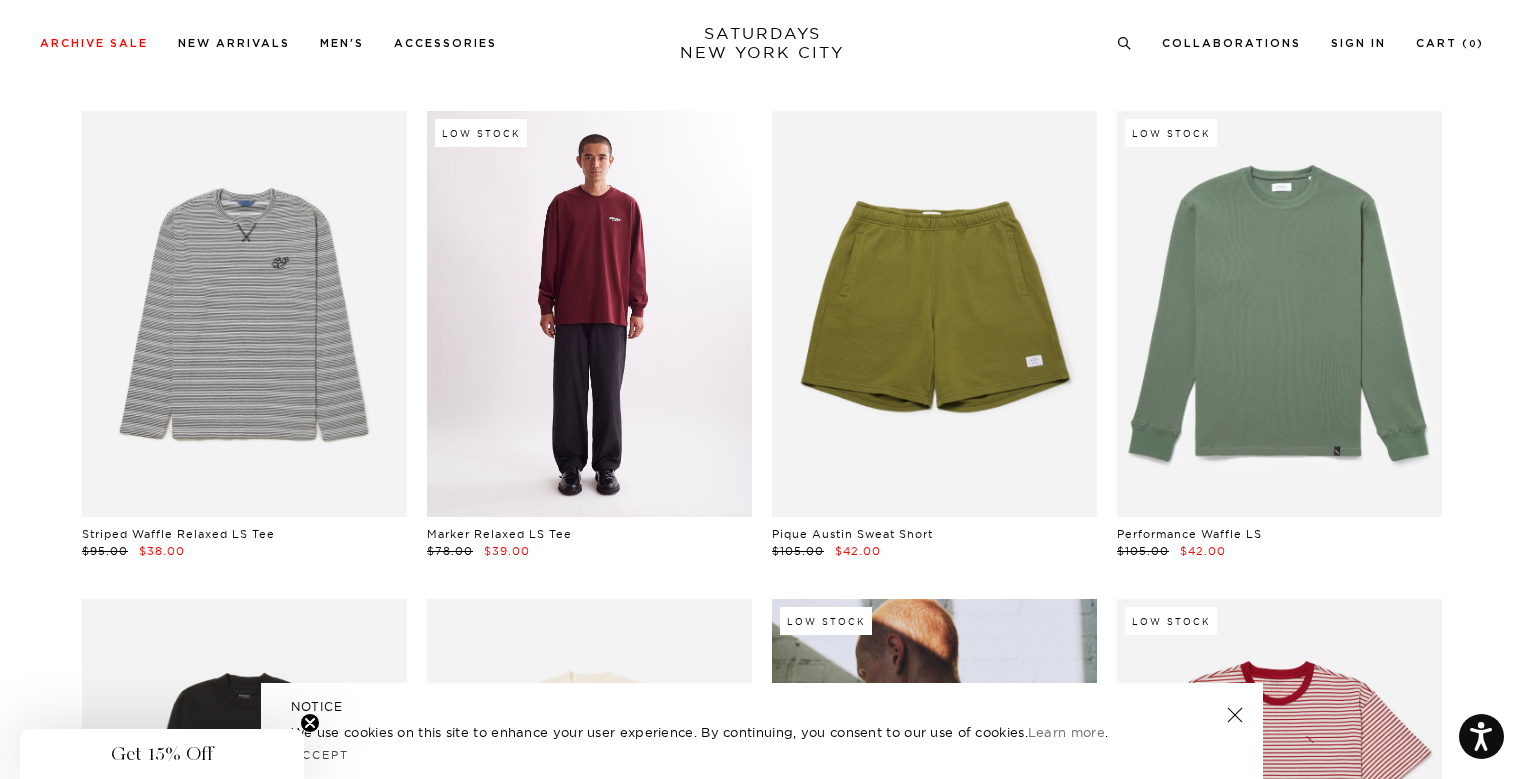 click at bounding box center (589, 314) 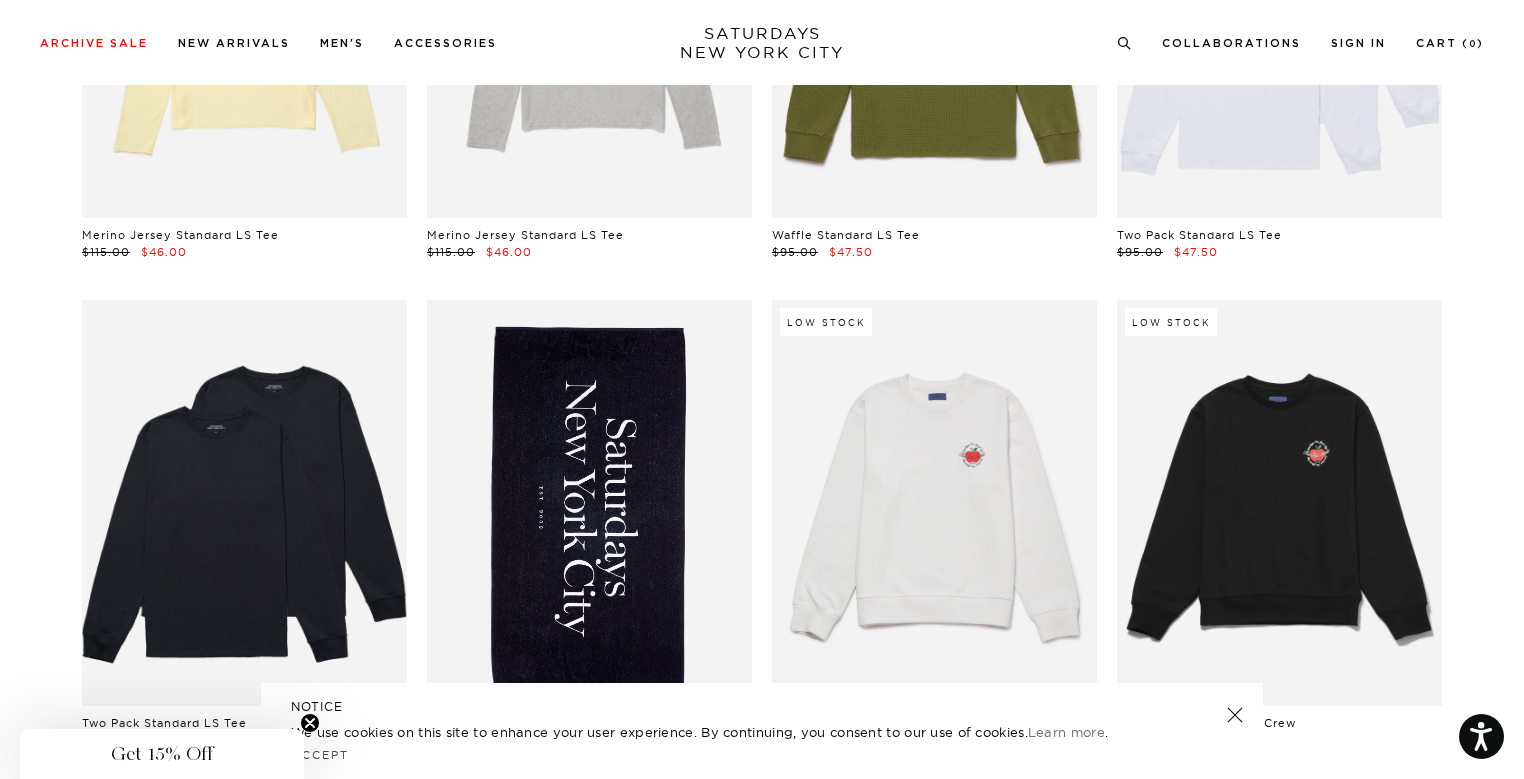 scroll, scrollTop: 8374, scrollLeft: 0, axis: vertical 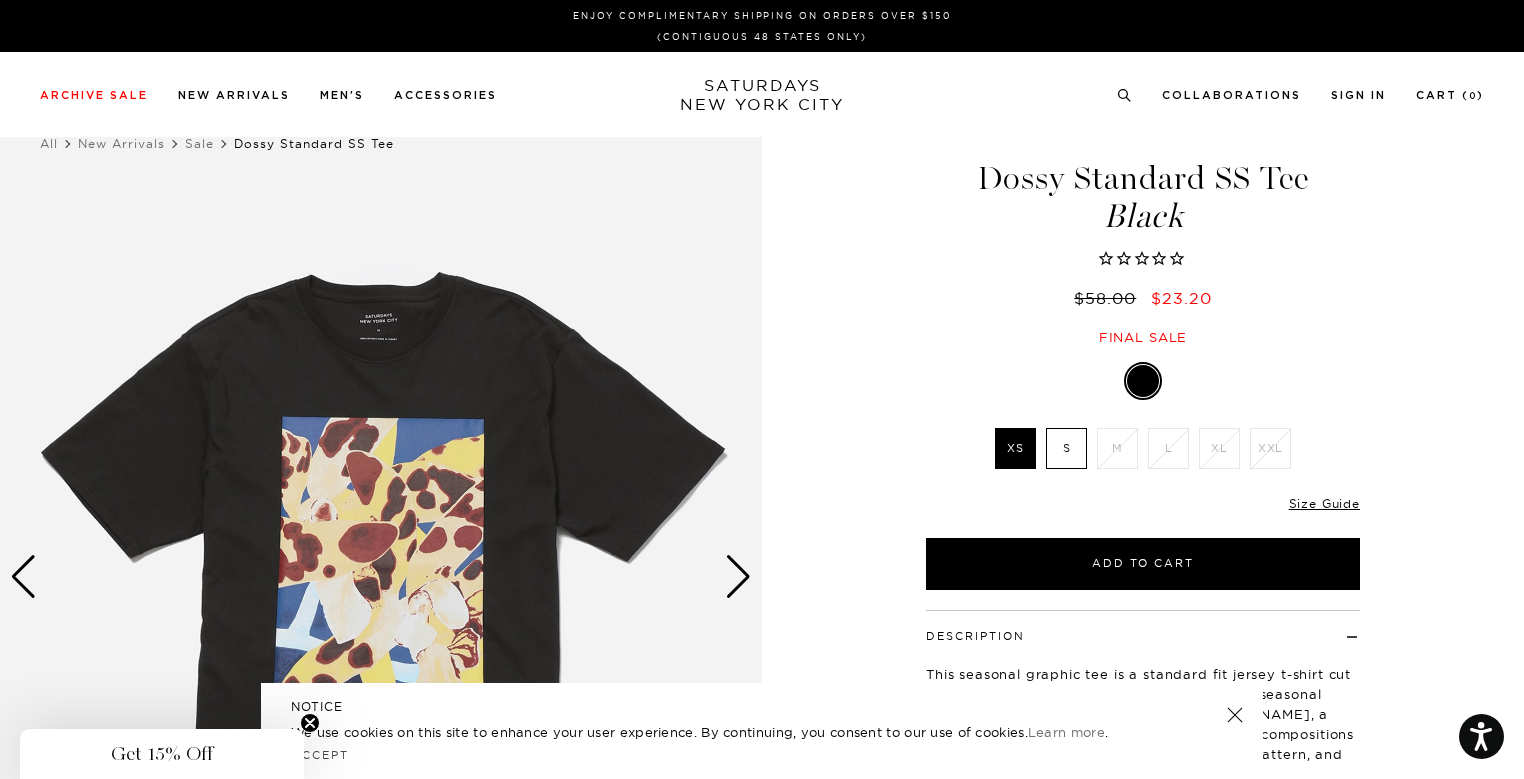 click at bounding box center (738, 577) 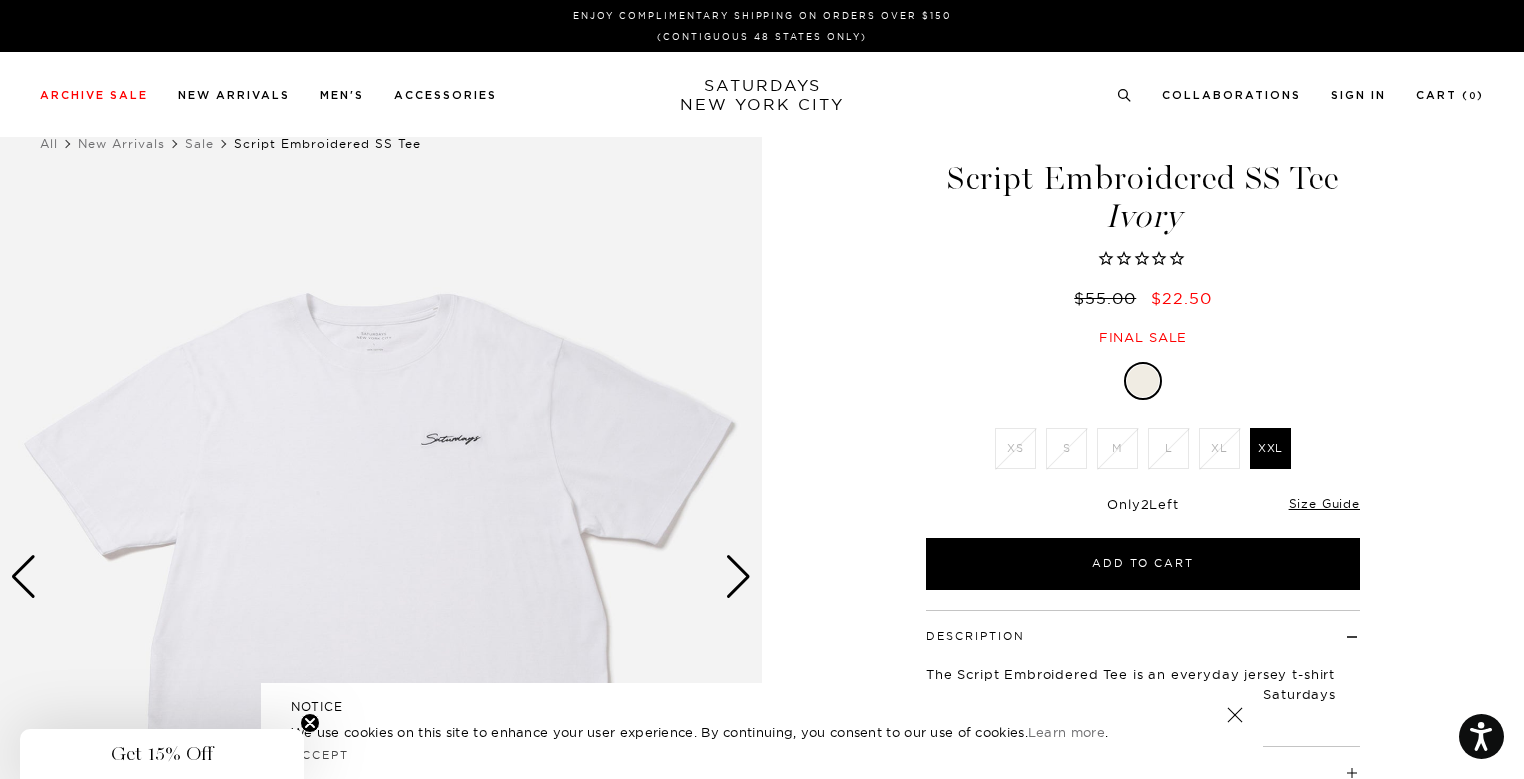 scroll, scrollTop: 0, scrollLeft: 0, axis: both 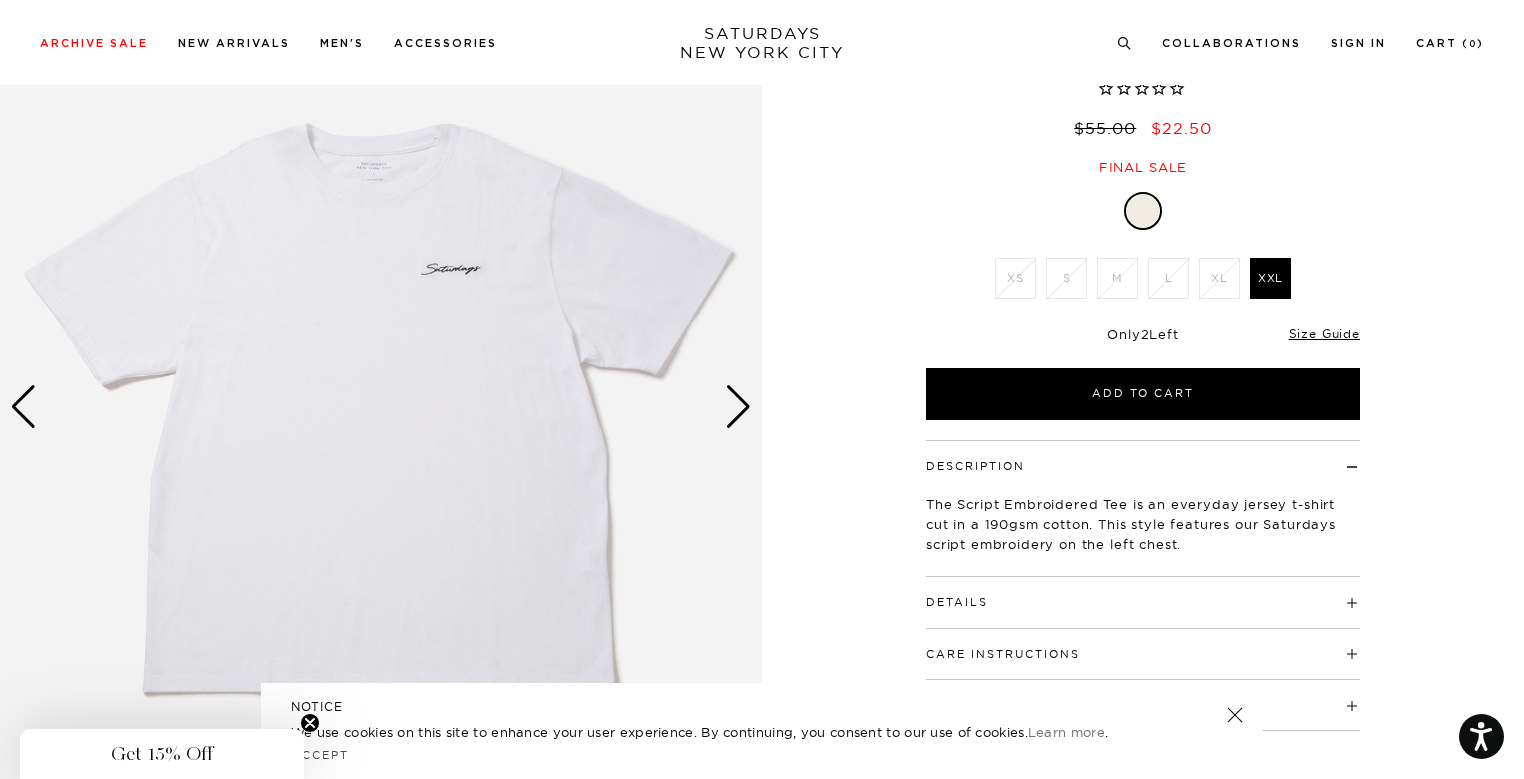 click at bounding box center (381, 407) 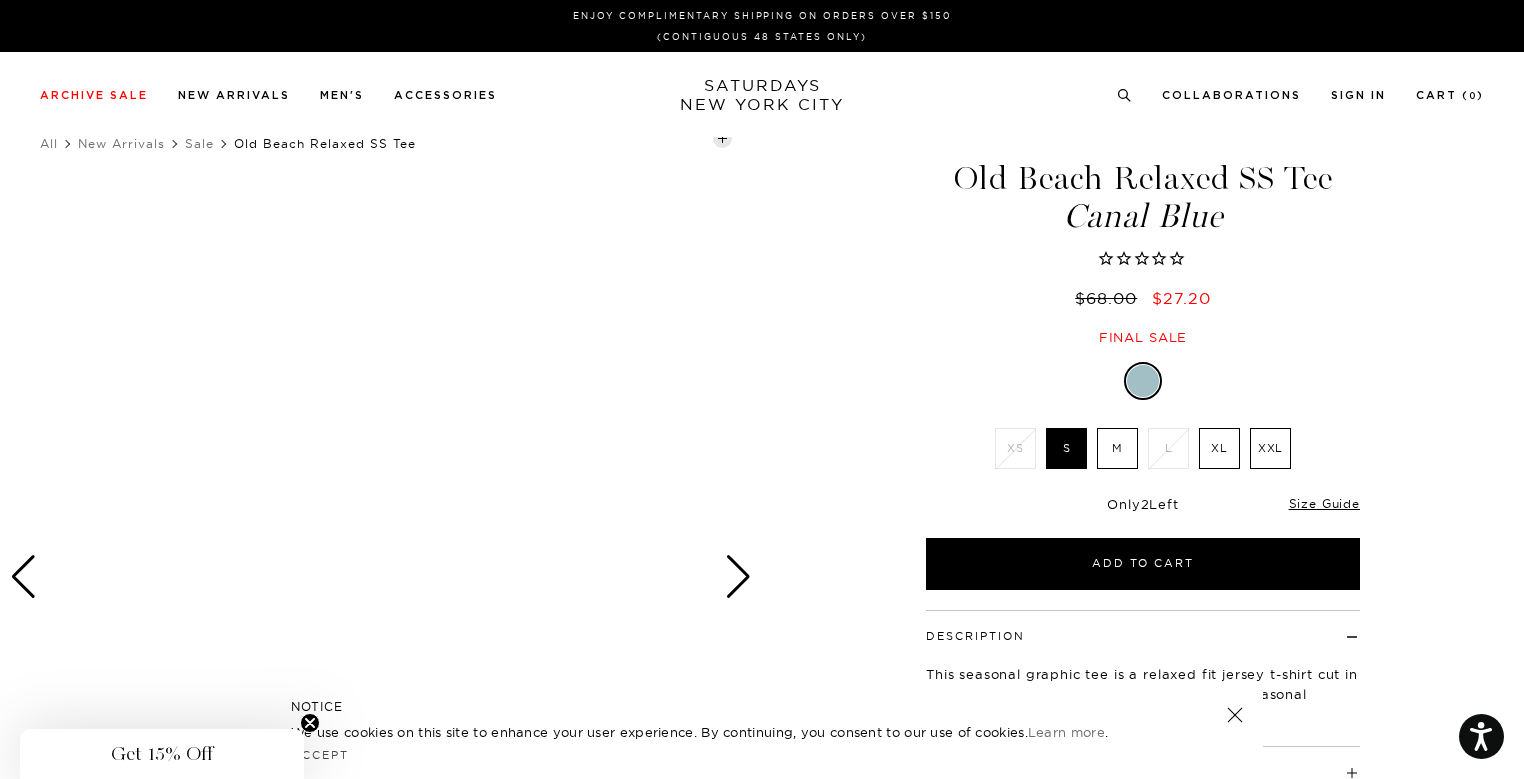 scroll, scrollTop: 0, scrollLeft: 0, axis: both 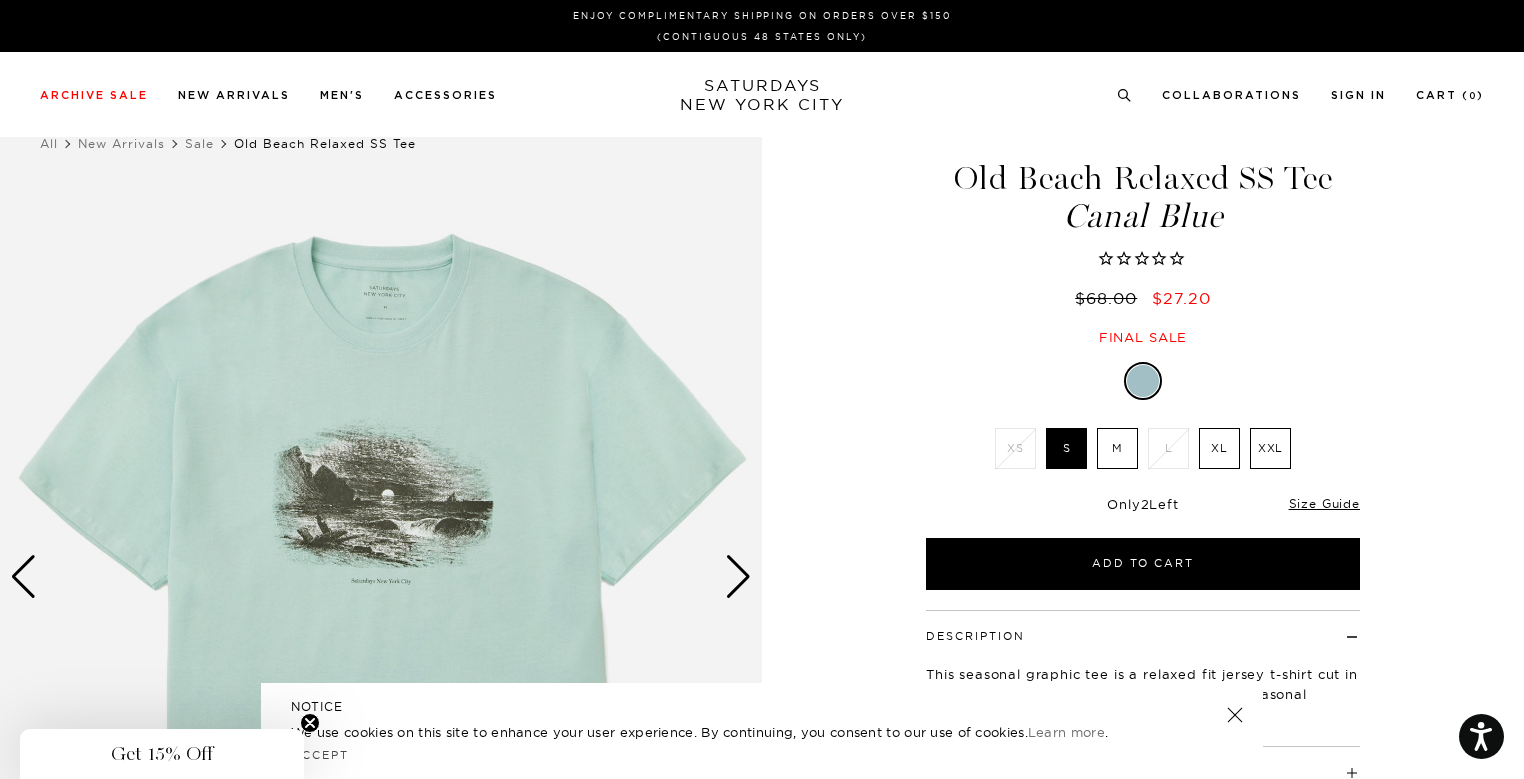 click on "M" at bounding box center [1117, 448] 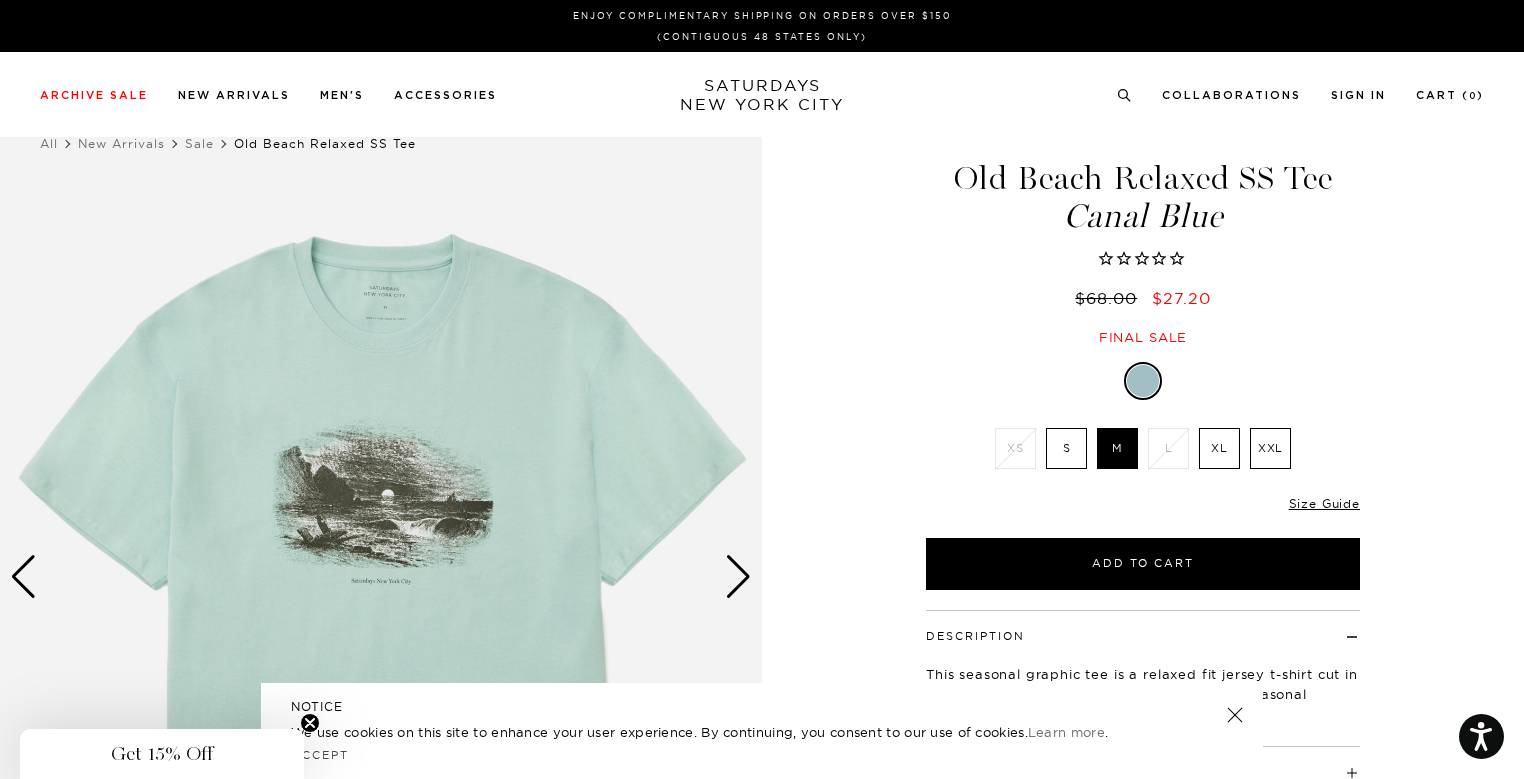 click on "XL" at bounding box center [1219, 448] 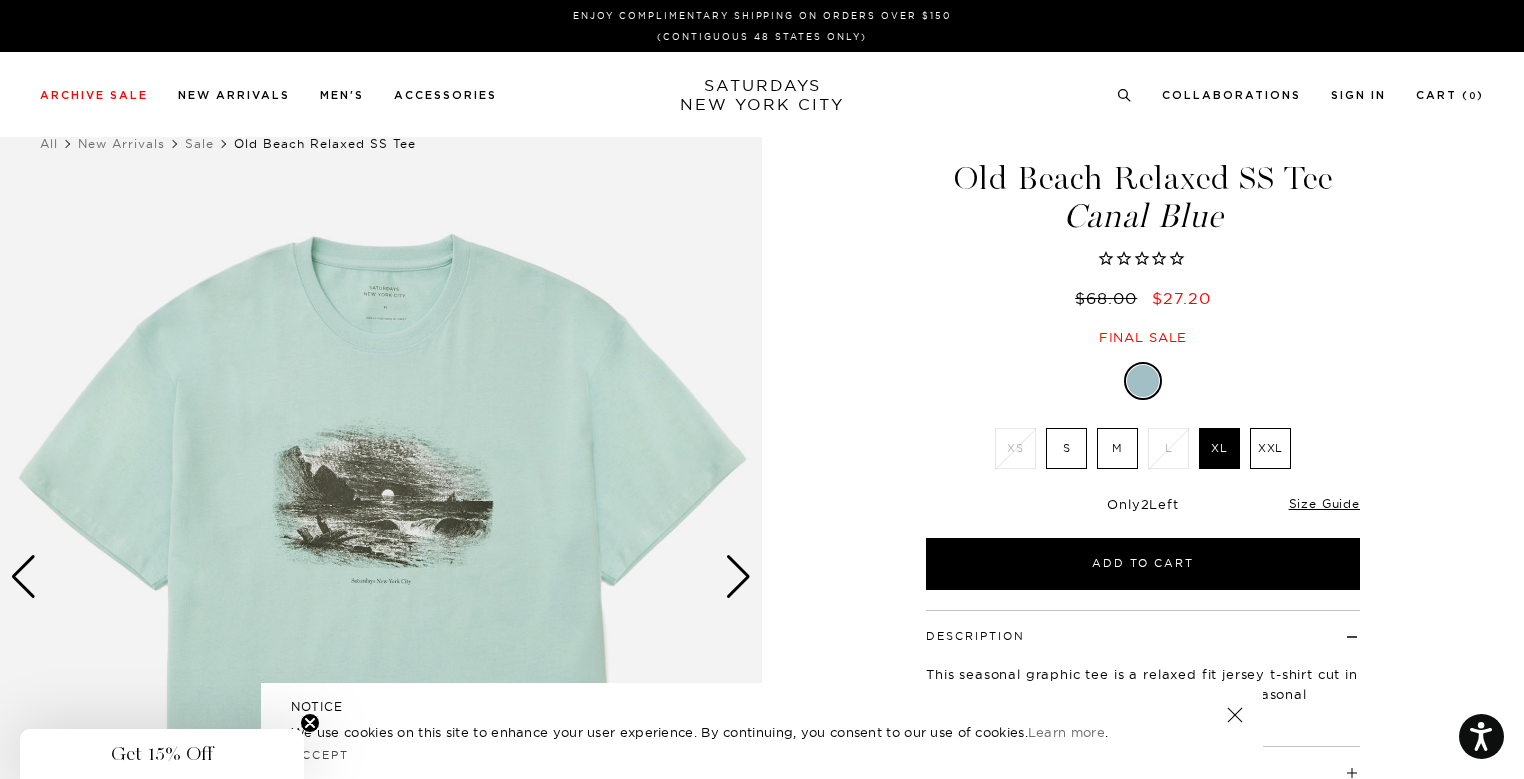 click at bounding box center [738, 577] 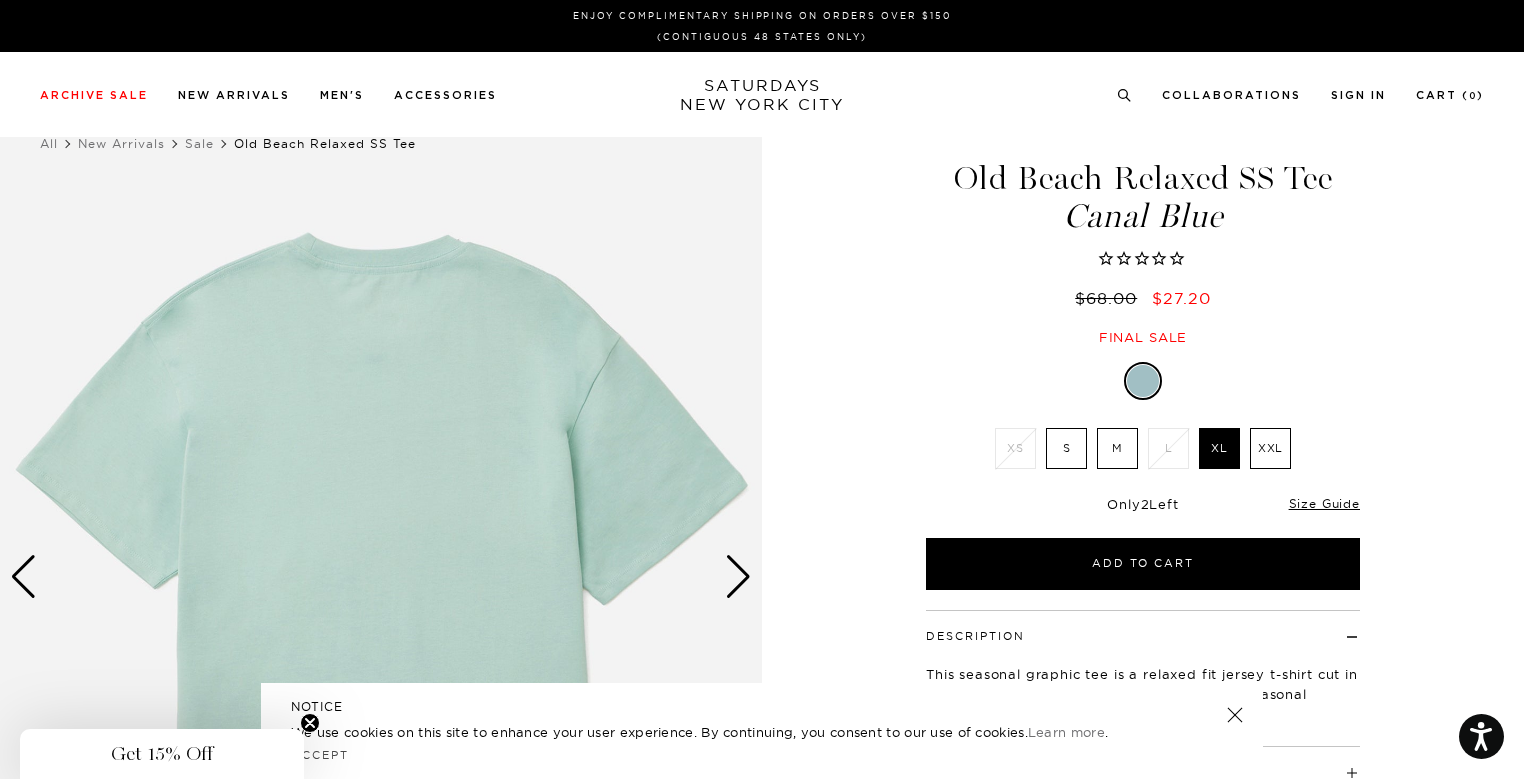 click at bounding box center [738, 577] 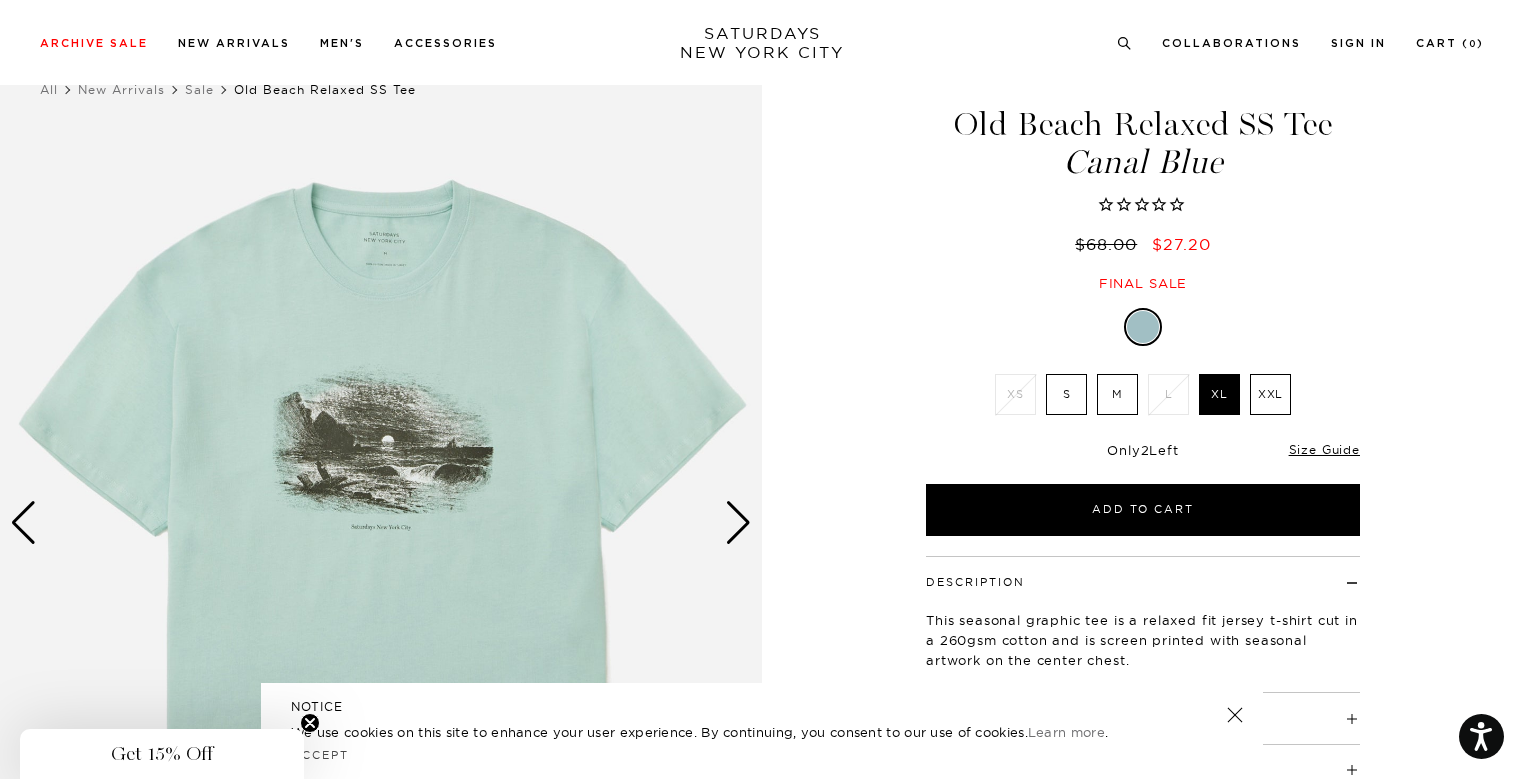 scroll, scrollTop: 51, scrollLeft: 0, axis: vertical 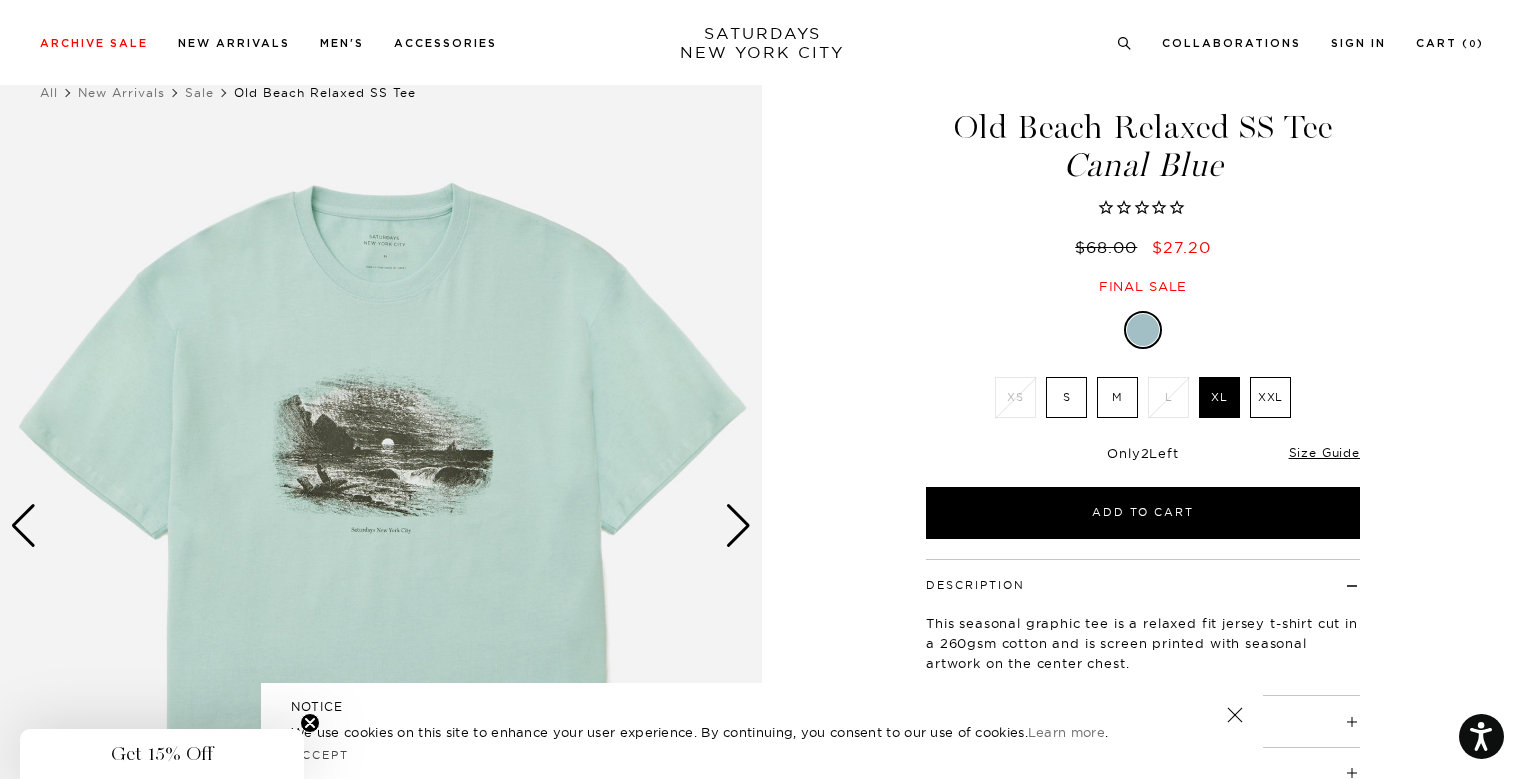 click at bounding box center (738, 526) 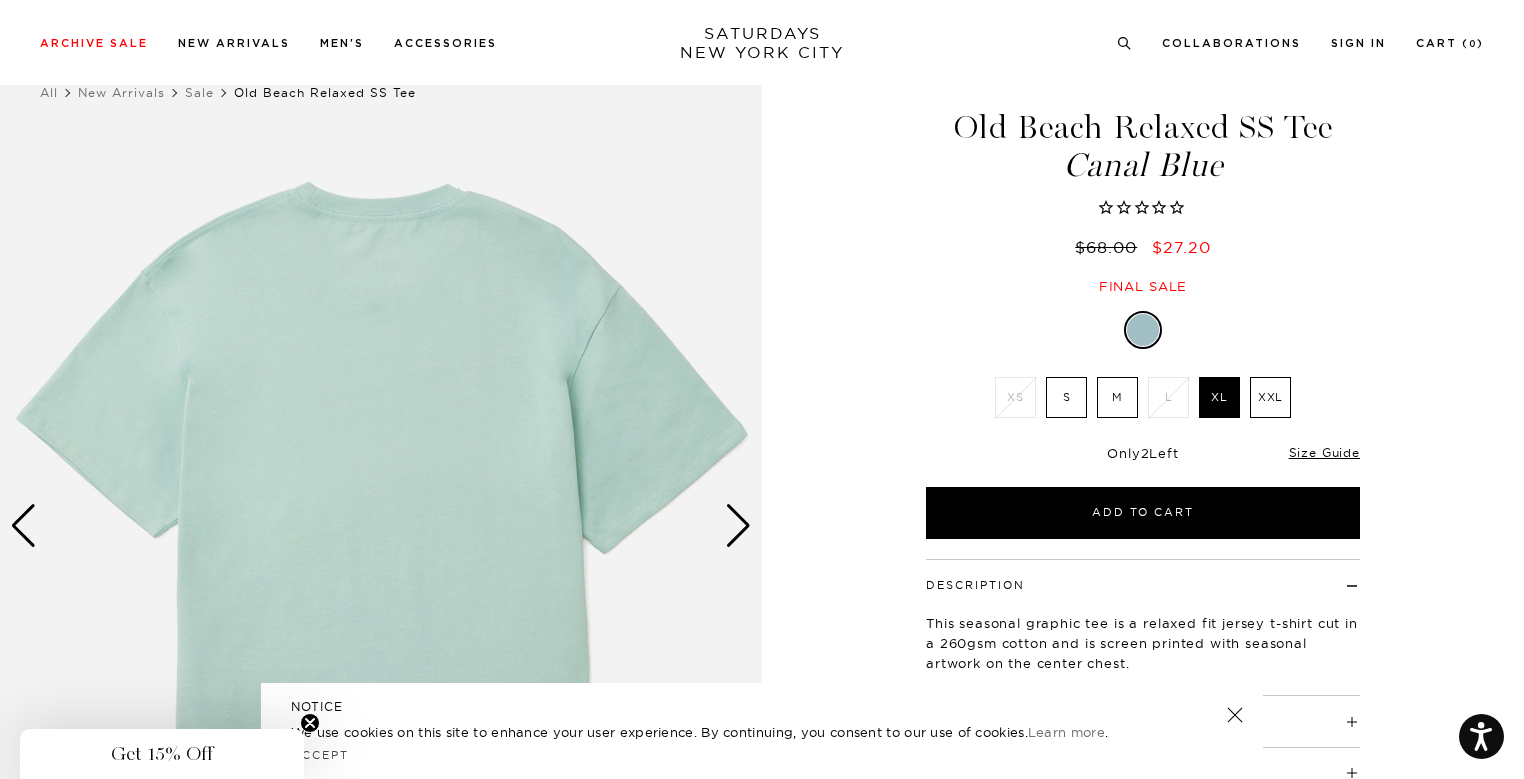 click on "M" at bounding box center [1117, 397] 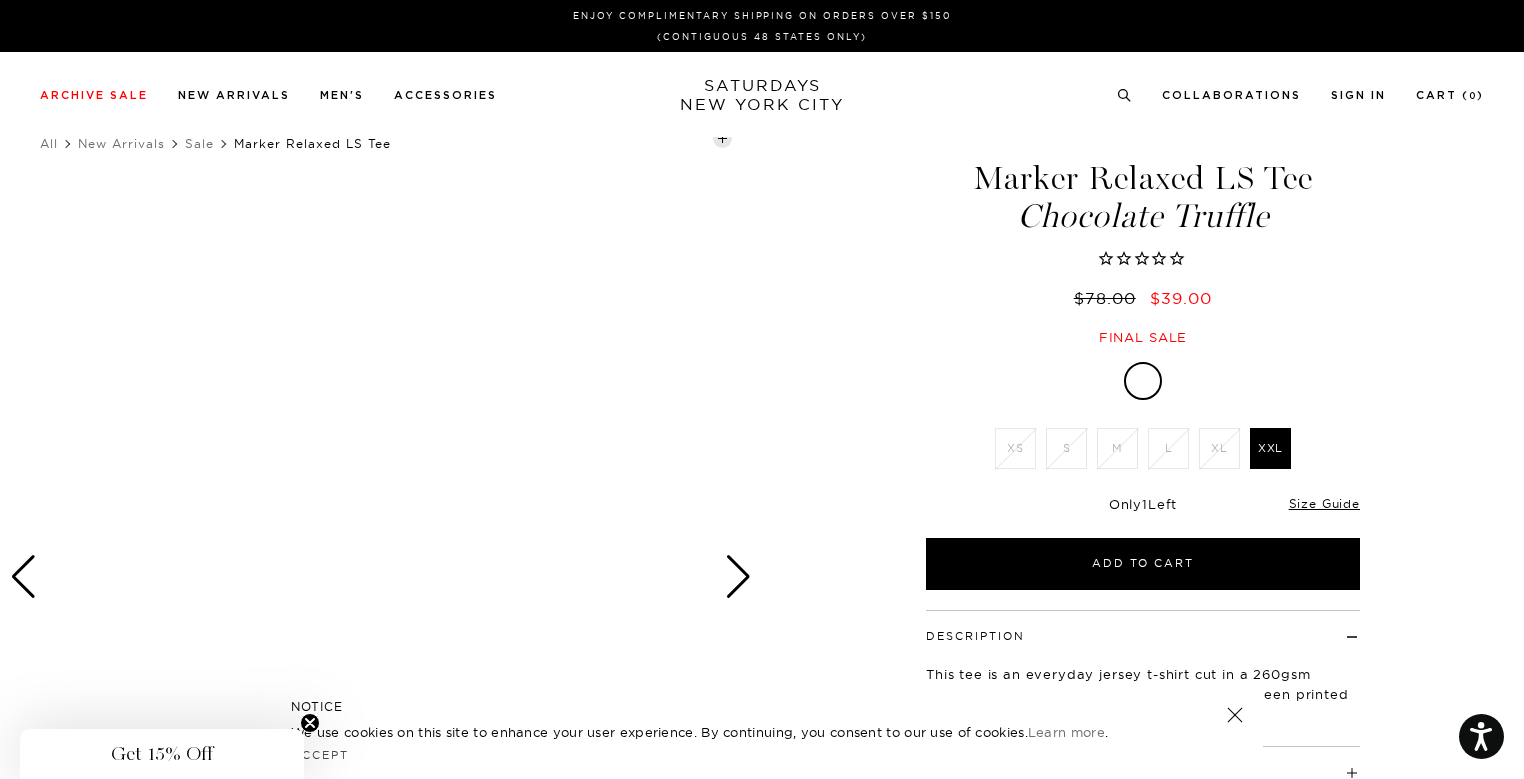 scroll, scrollTop: 0, scrollLeft: 0, axis: both 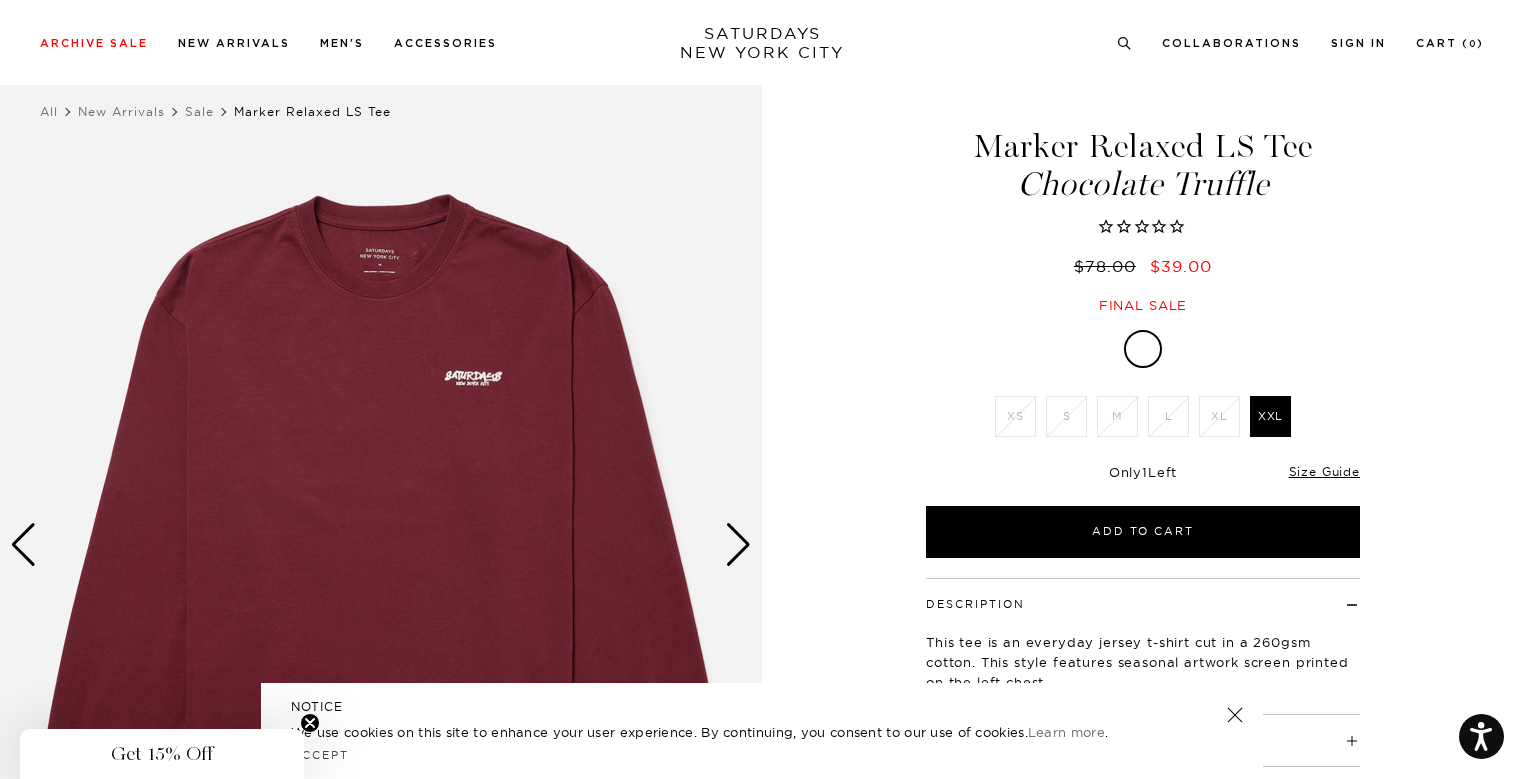 click at bounding box center [738, 545] 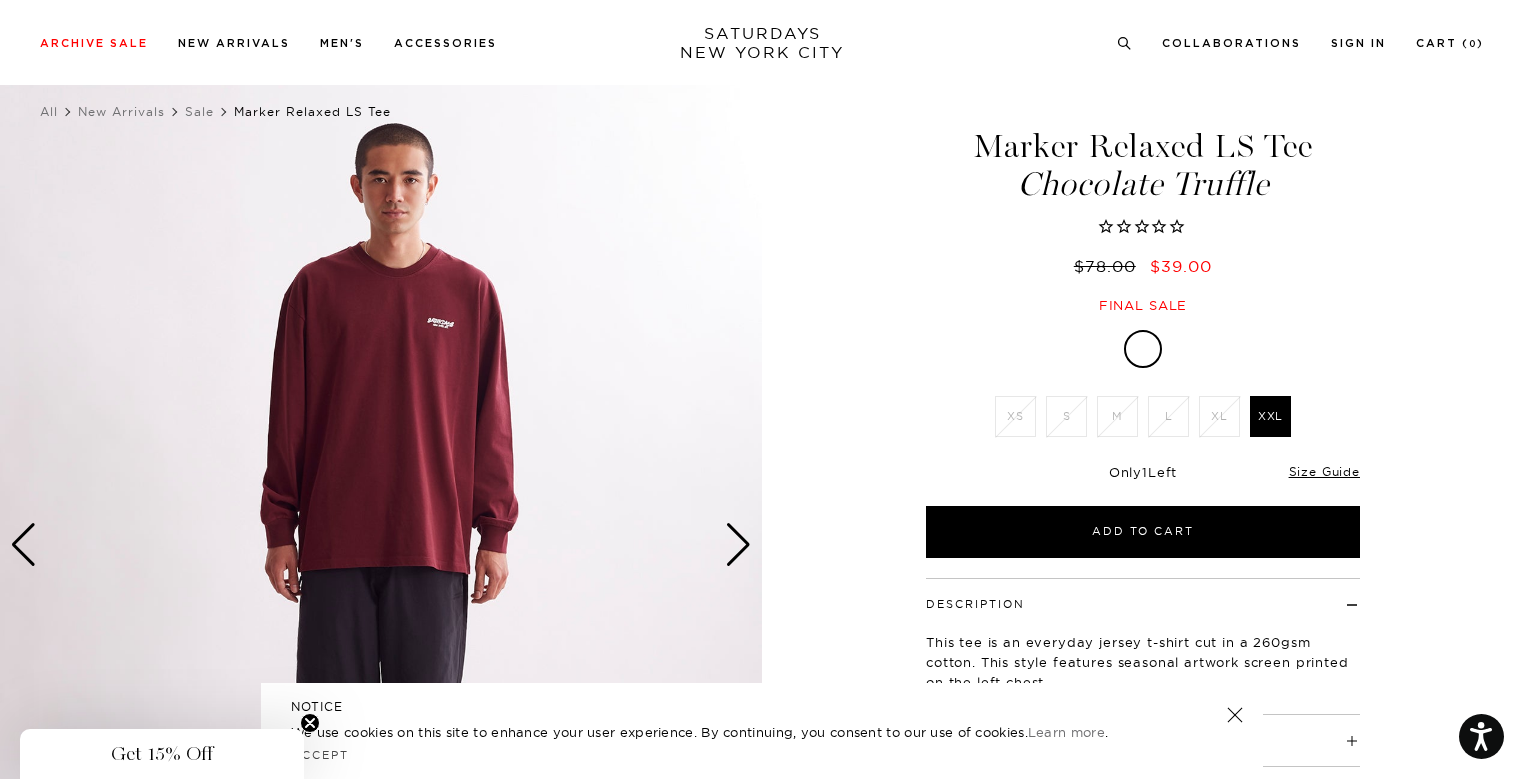 click at bounding box center [738, 545] 